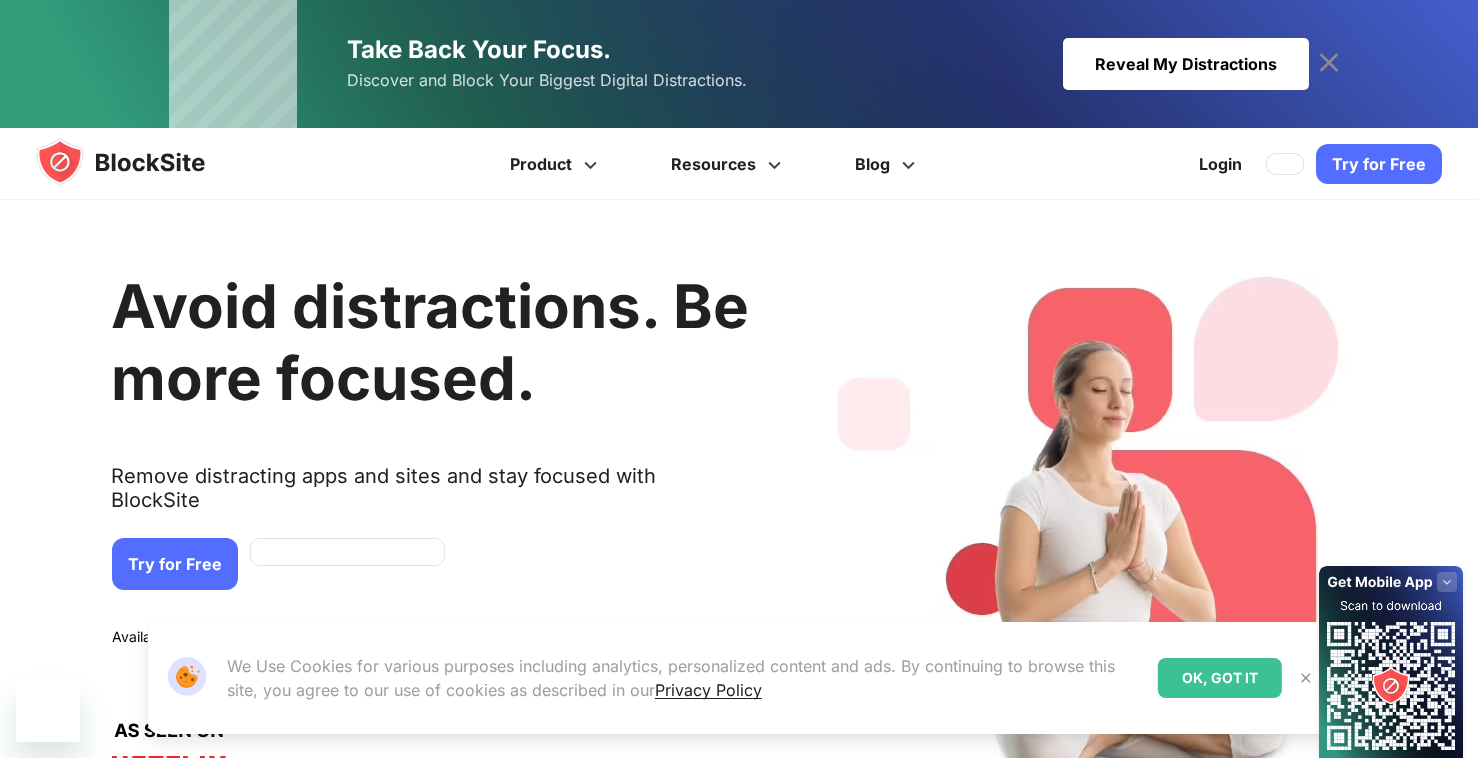 scroll, scrollTop: 0, scrollLeft: 0, axis: both 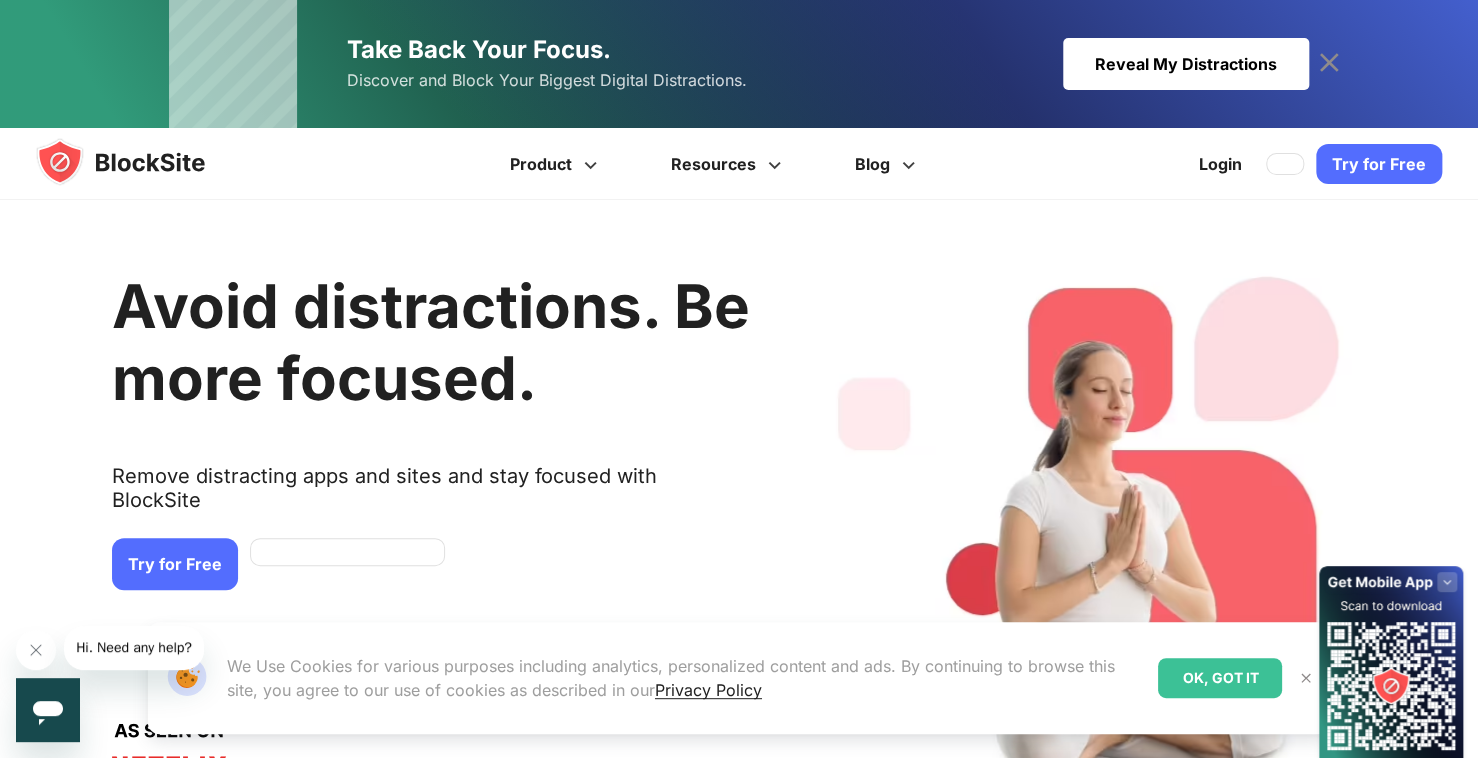 click on "Try for Free" at bounding box center [175, 564] 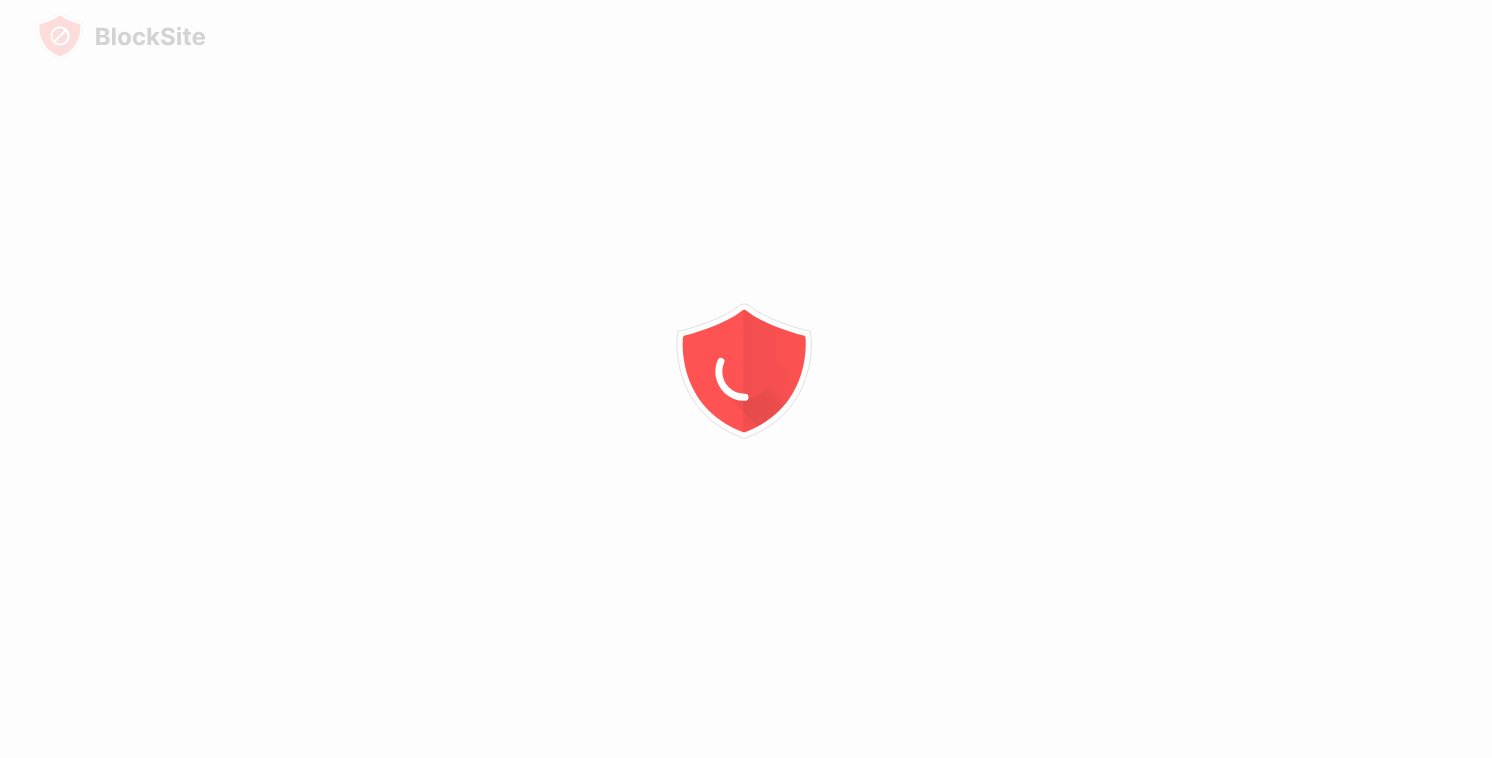 scroll, scrollTop: 0, scrollLeft: 0, axis: both 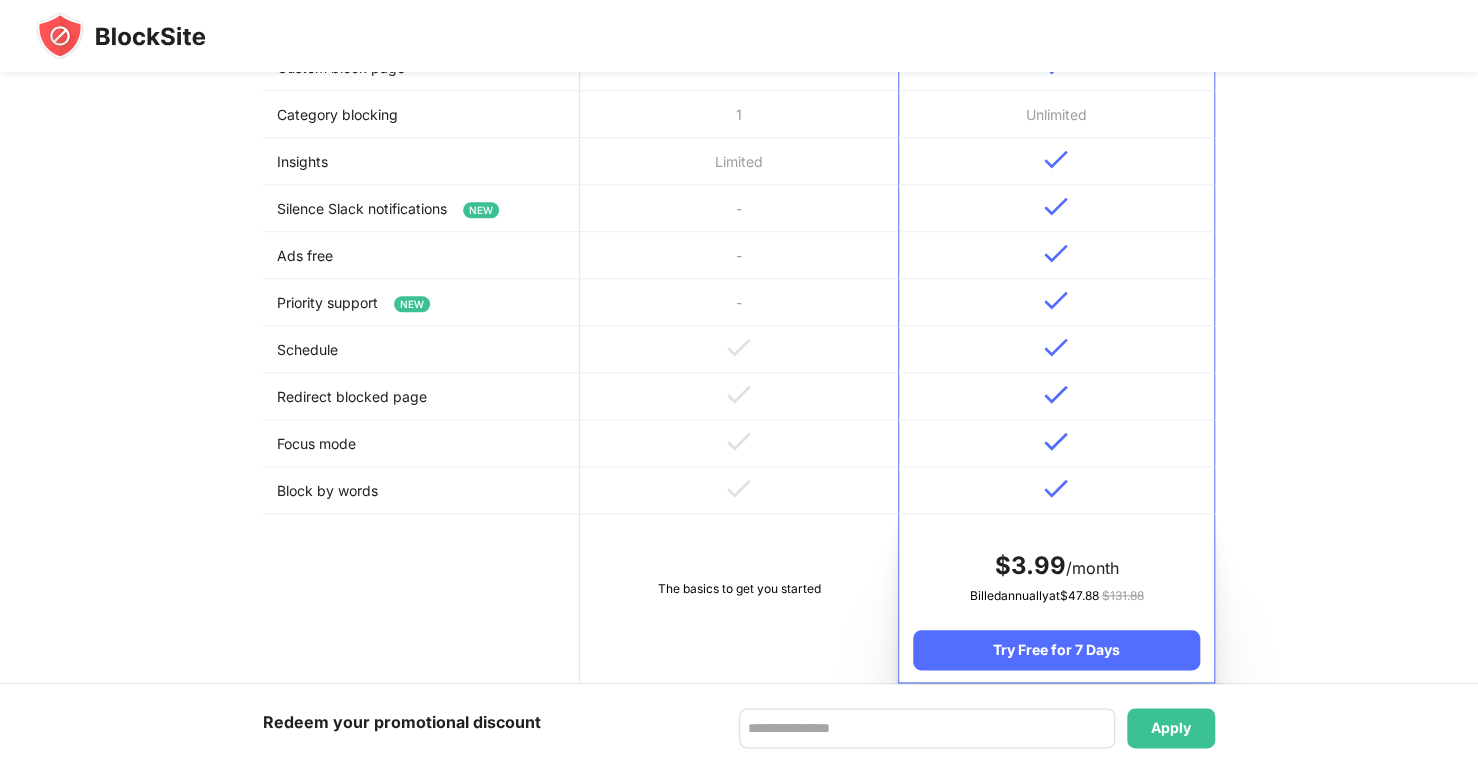click on "The basics to get you started" at bounding box center (738, 589) 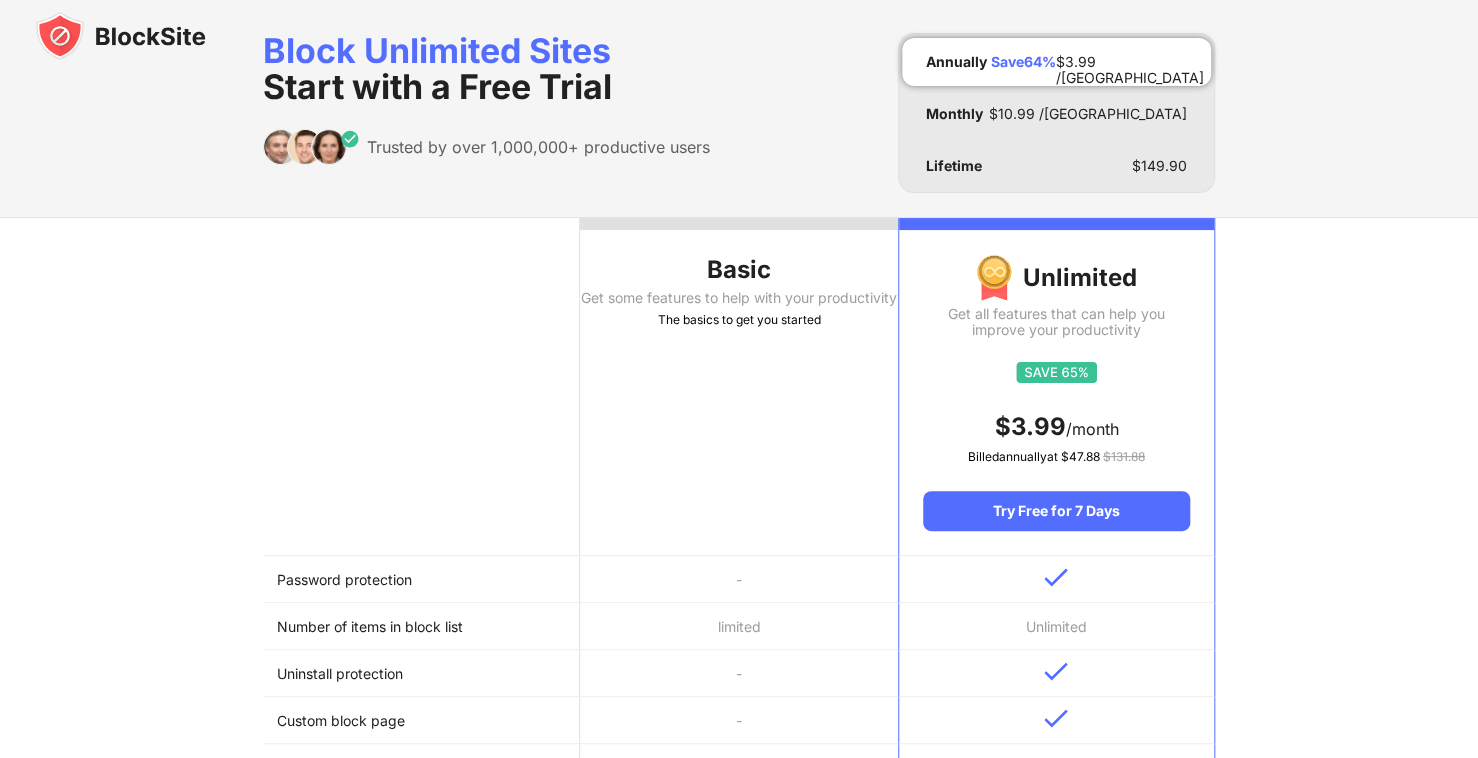 scroll, scrollTop: 0, scrollLeft: 0, axis: both 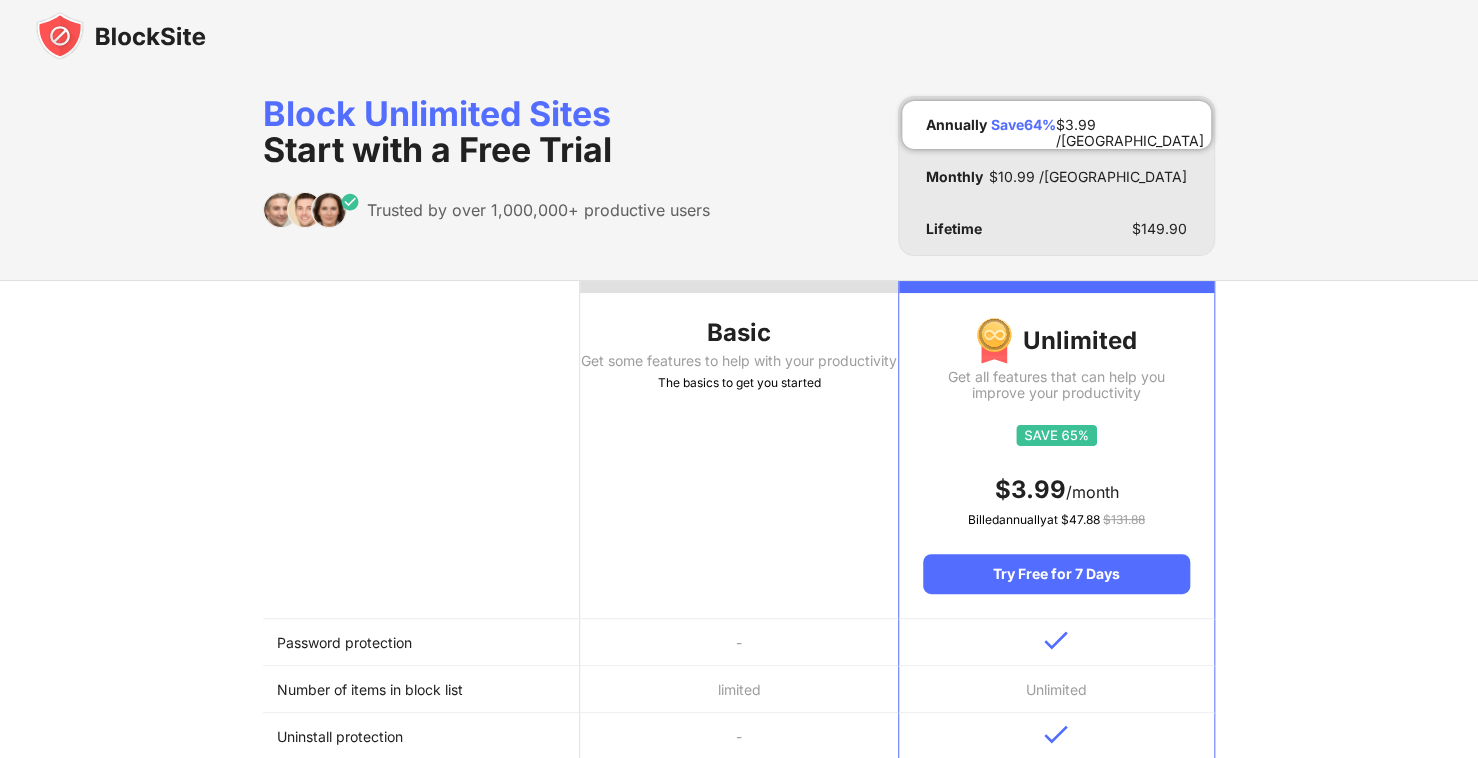 click on "Basic Get some features to help with your productivity The basics to get you started" at bounding box center (738, 450) 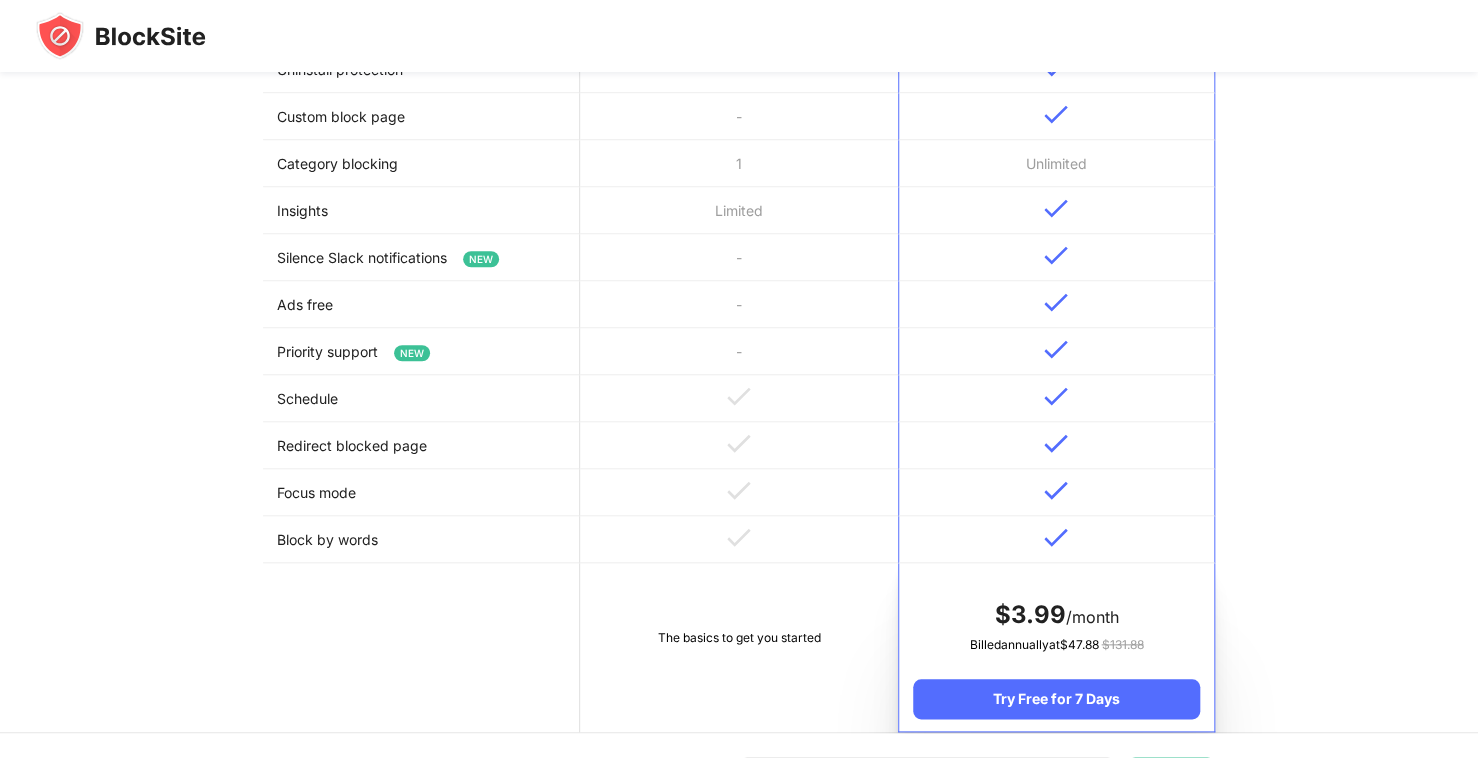 scroll, scrollTop: 1291, scrollLeft: 0, axis: vertical 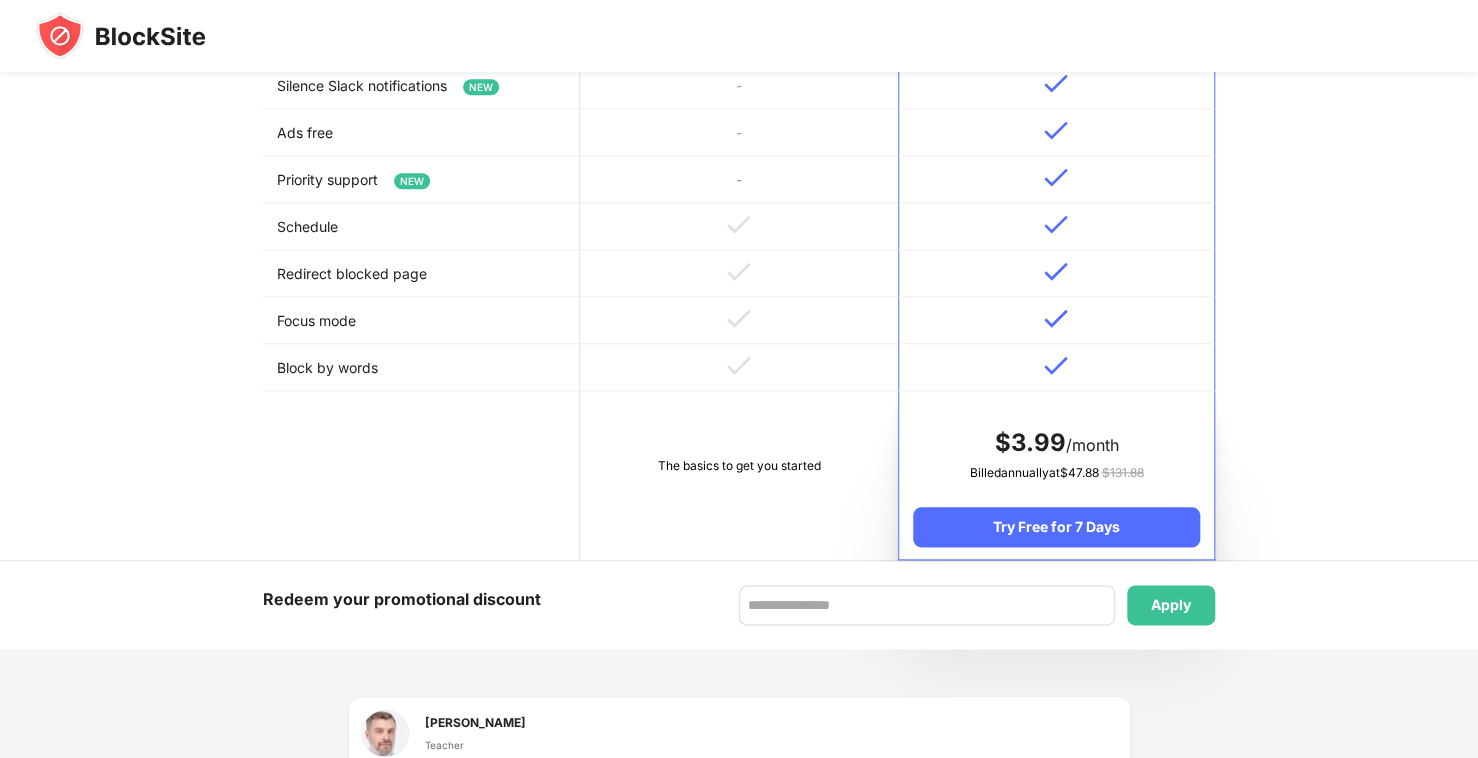click at bounding box center [738, 367] 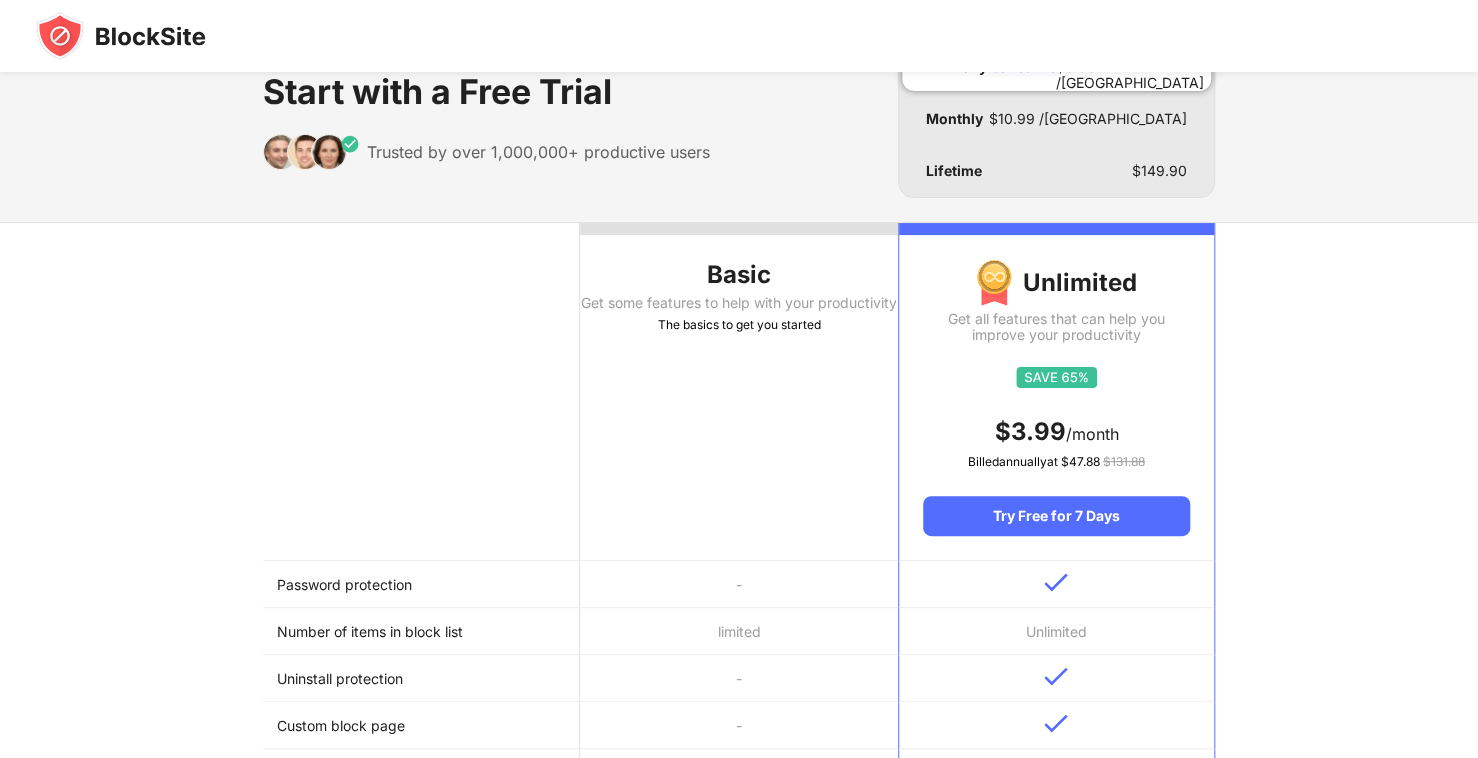 scroll, scrollTop: 0, scrollLeft: 0, axis: both 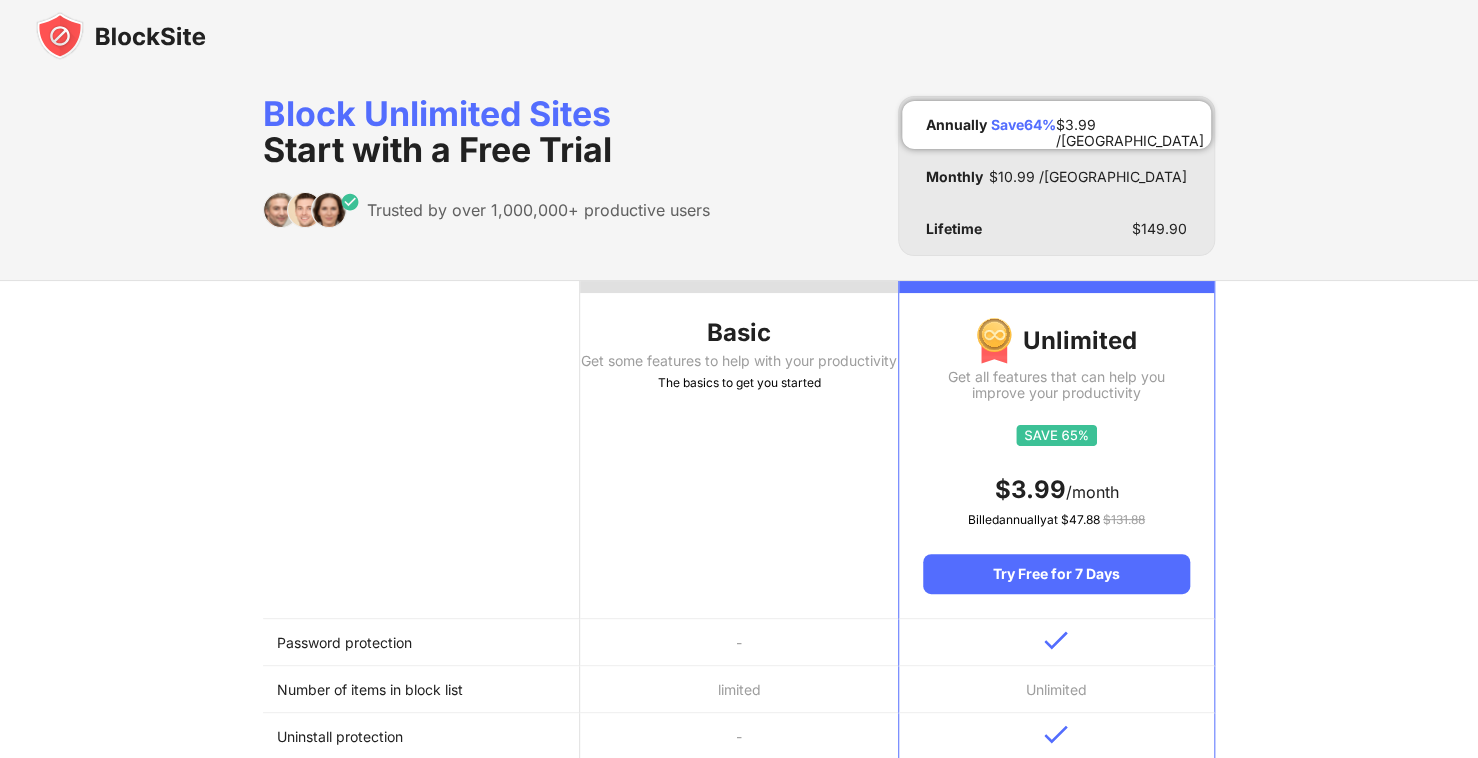 click at bounding box center [421, 450] 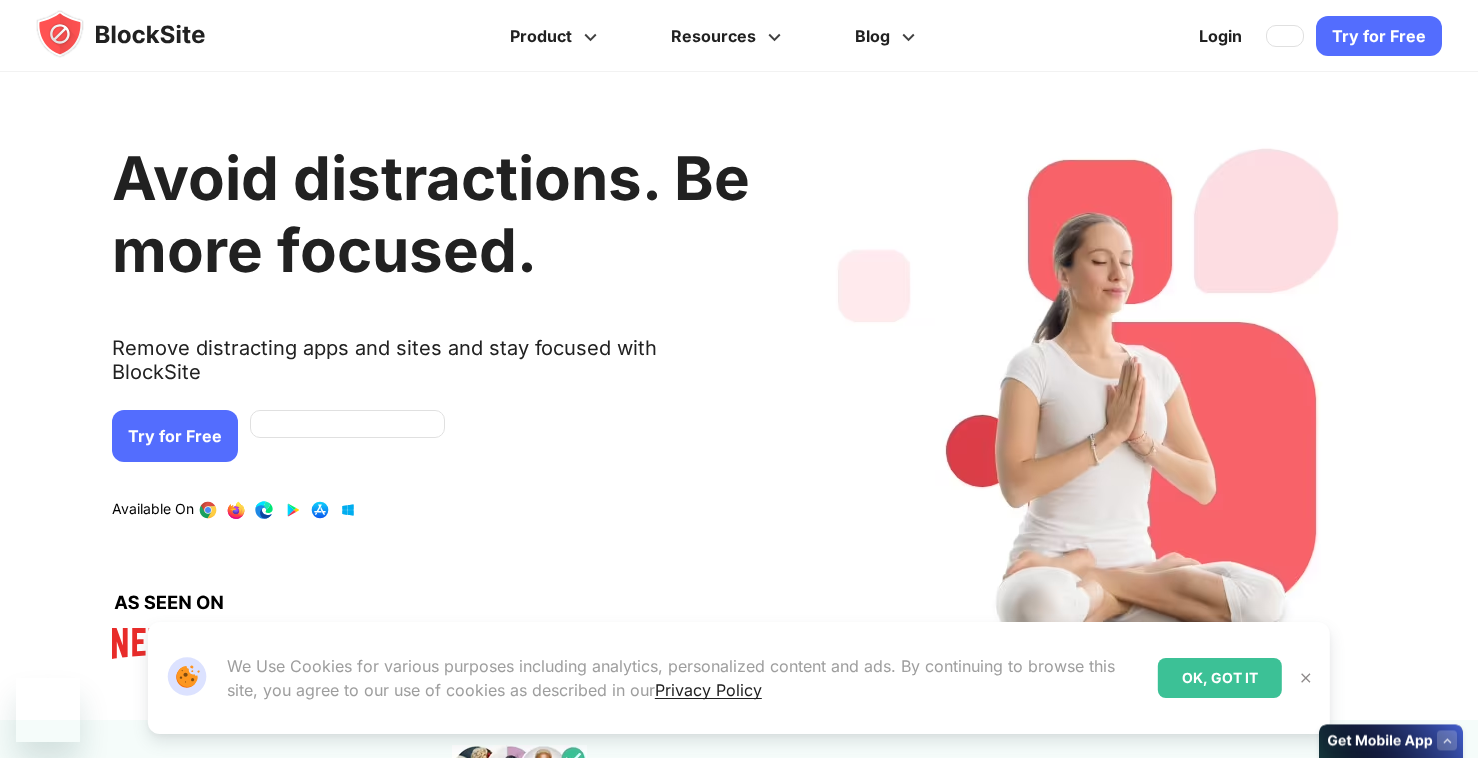 scroll, scrollTop: 0, scrollLeft: 0, axis: both 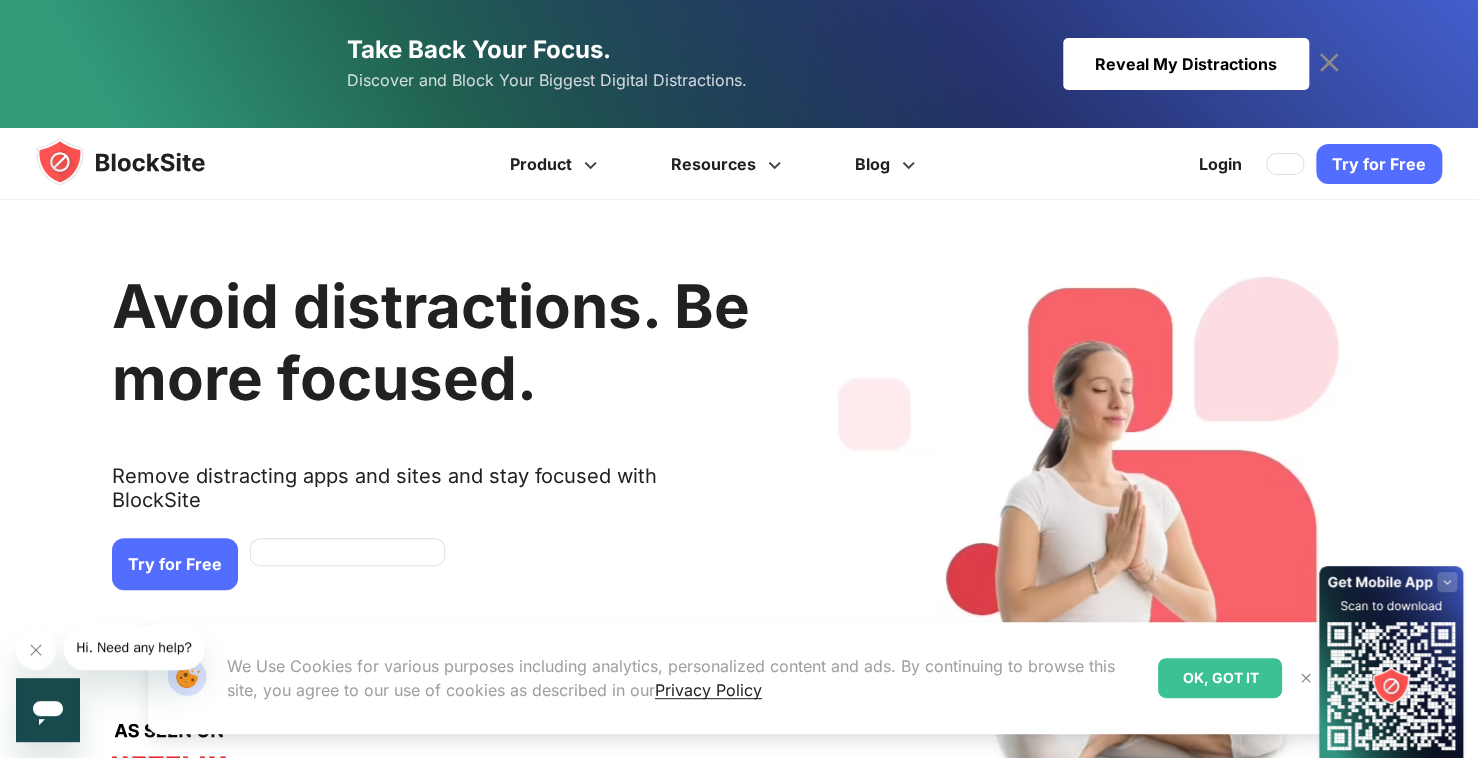 click on "Remove distracting apps and sites and stay focused with BlockSite" at bounding box center [431, 496] 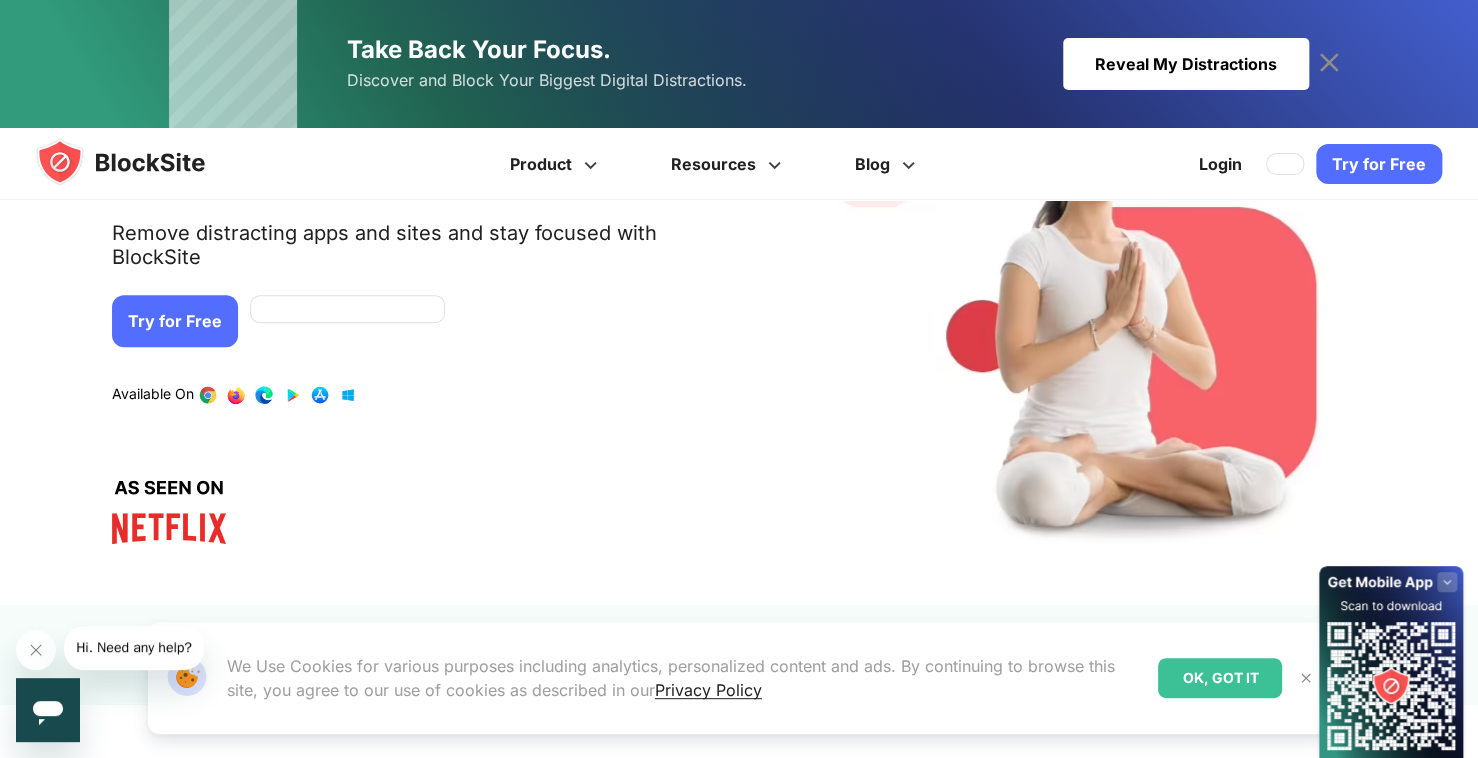 scroll, scrollTop: 276, scrollLeft: 0, axis: vertical 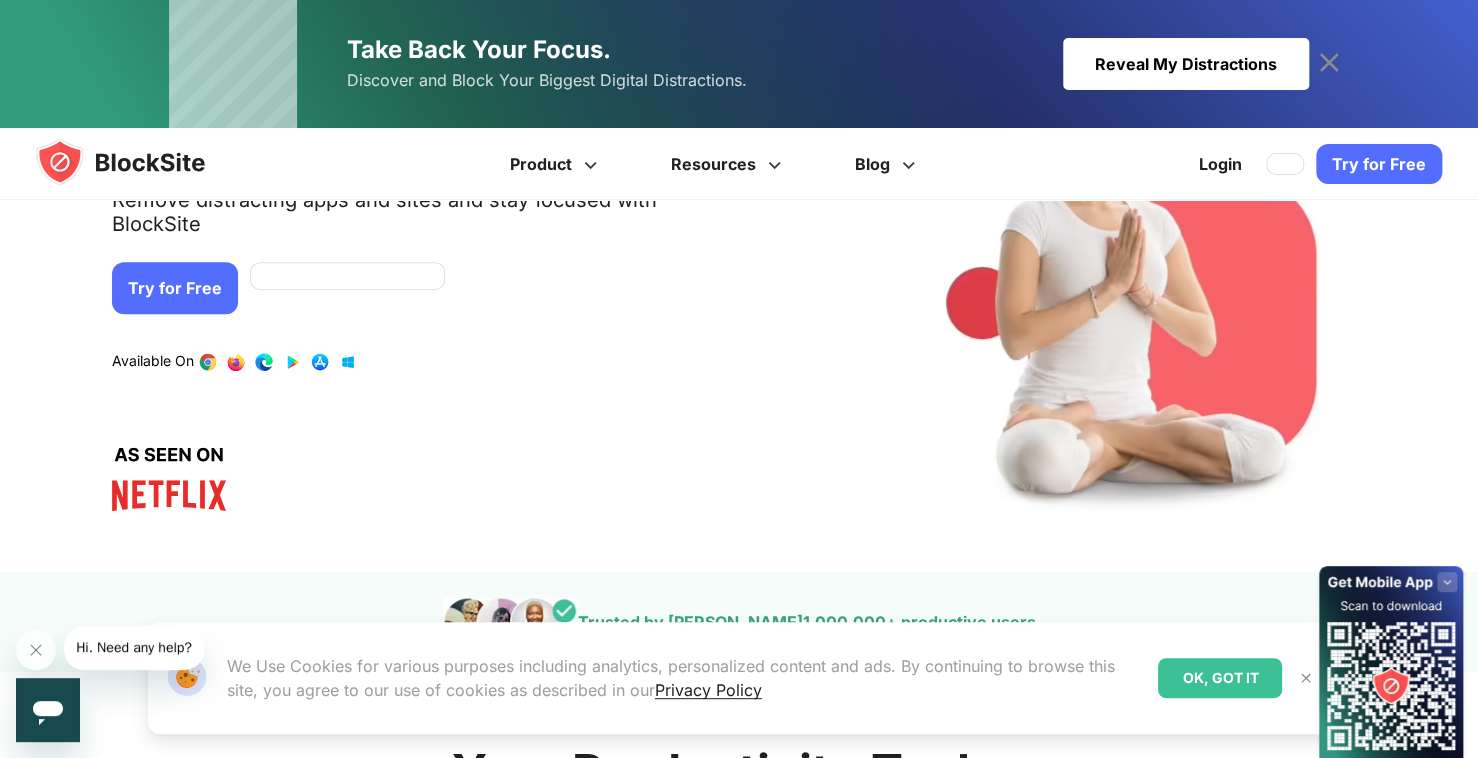 click at bounding box center (208, 362) 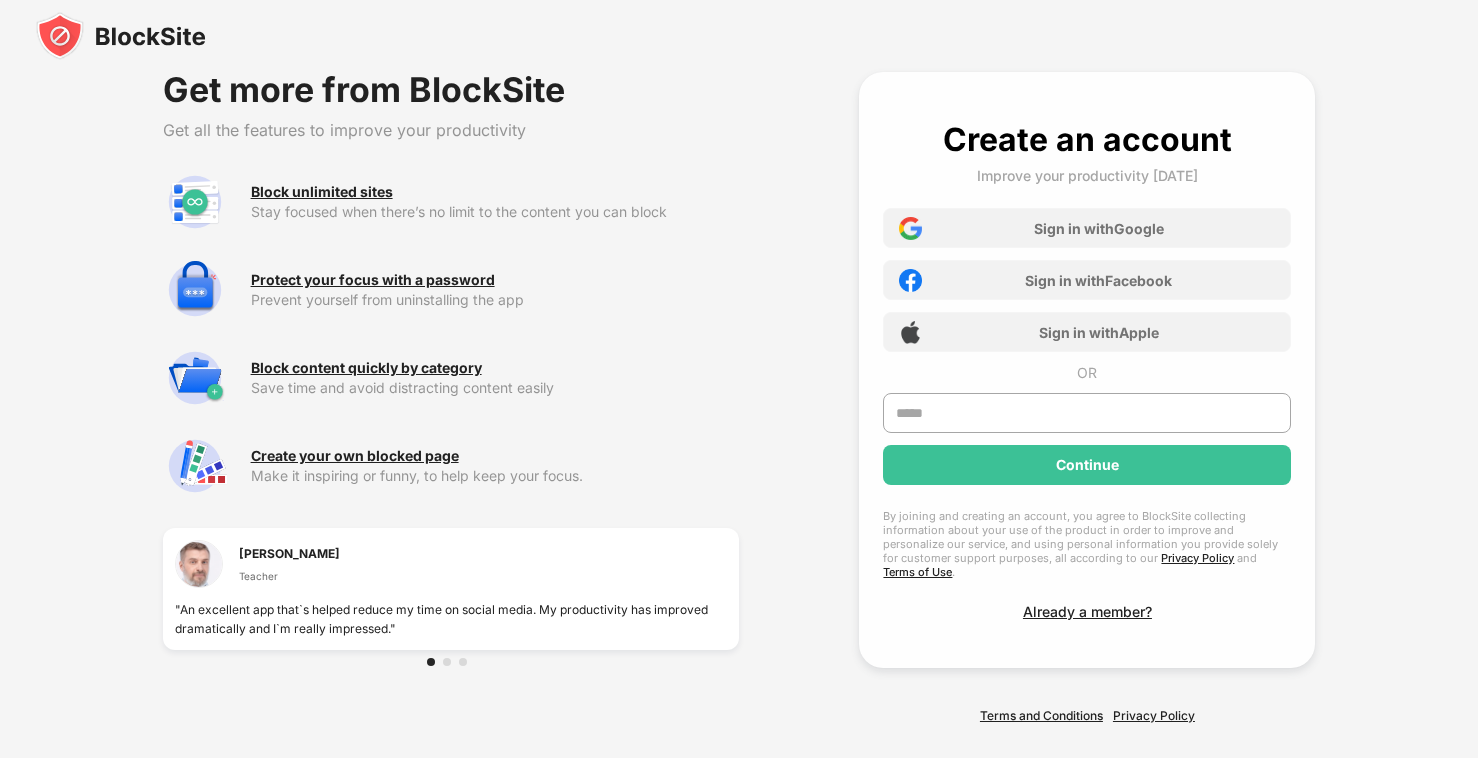 scroll, scrollTop: 0, scrollLeft: 0, axis: both 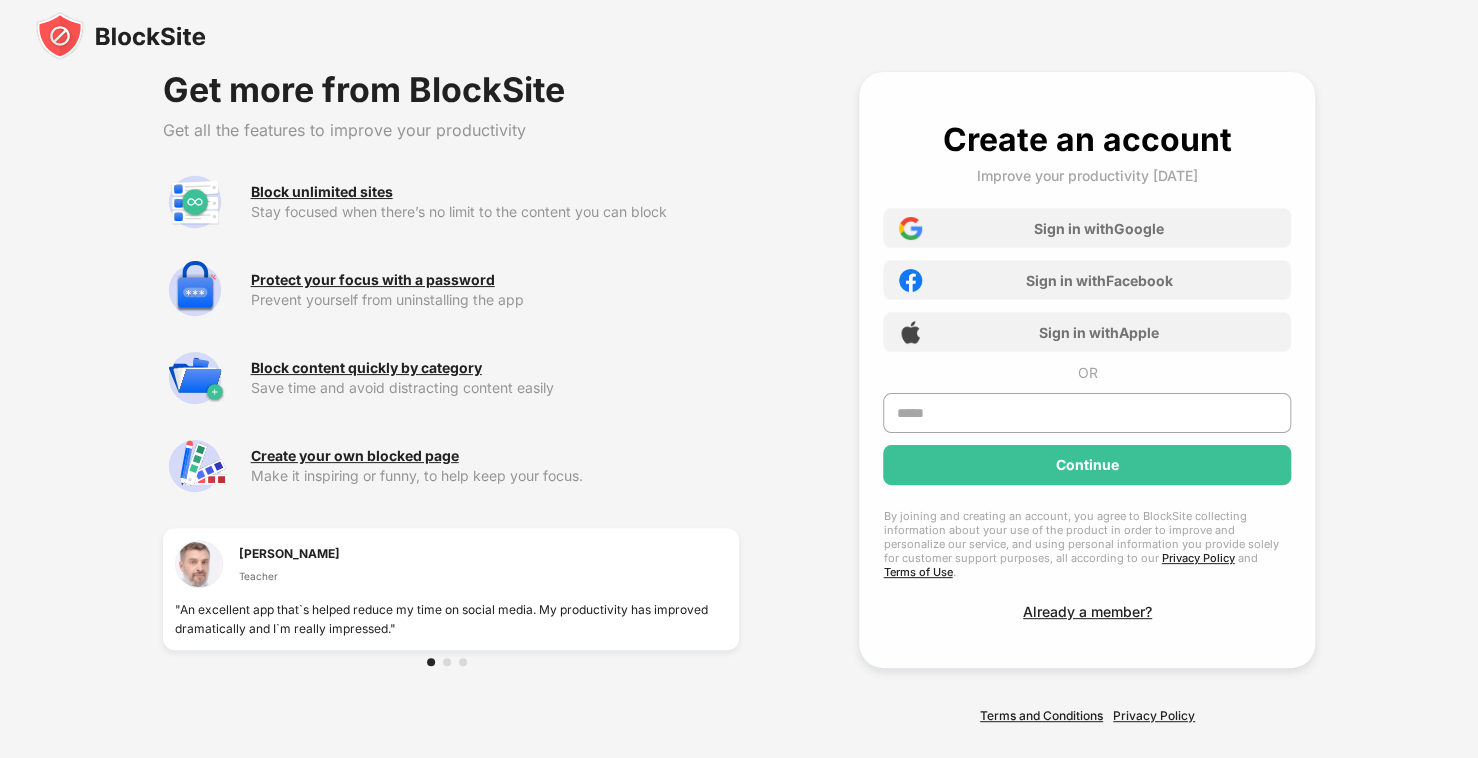 click at bounding box center (121, 36) 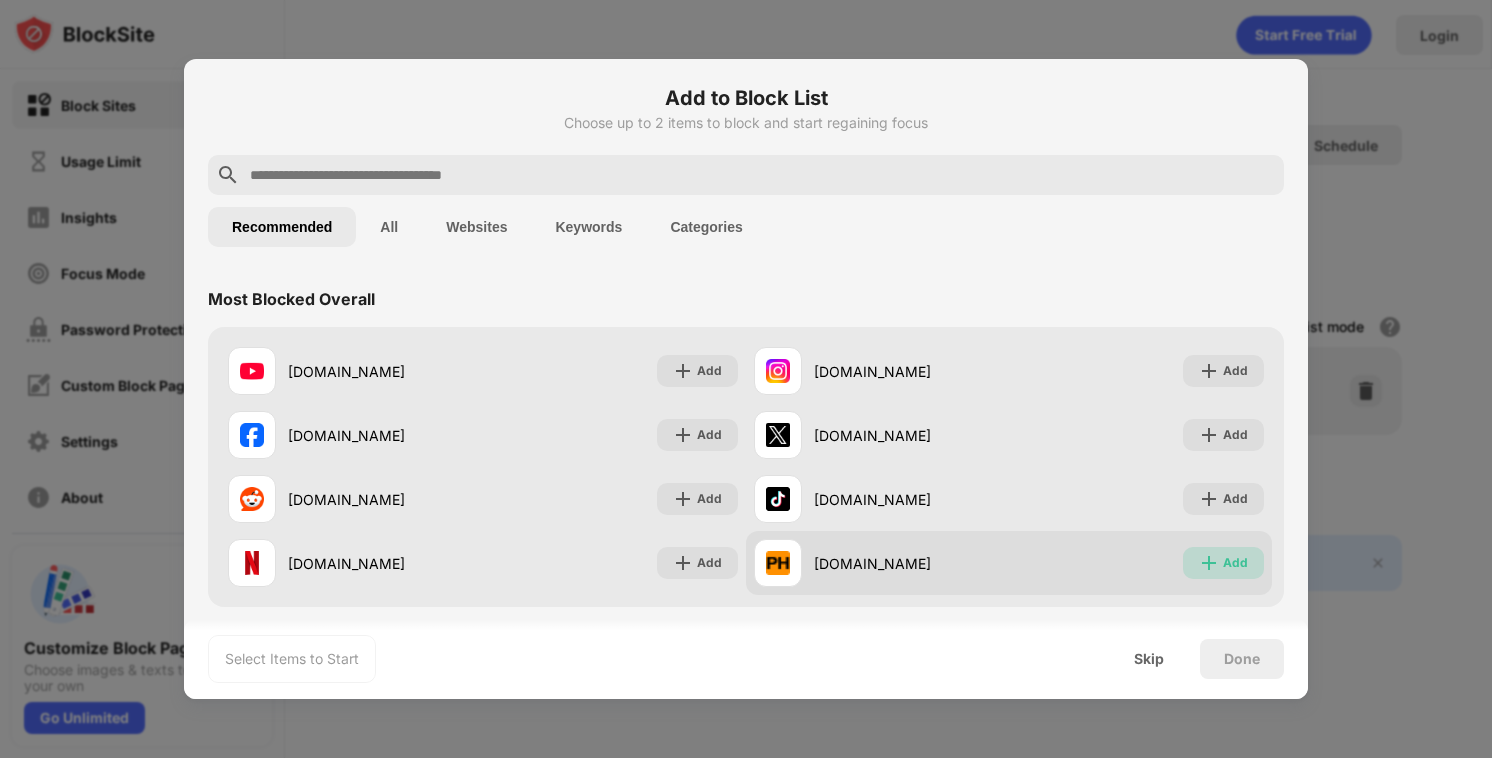 click on "Add" at bounding box center [1223, 563] 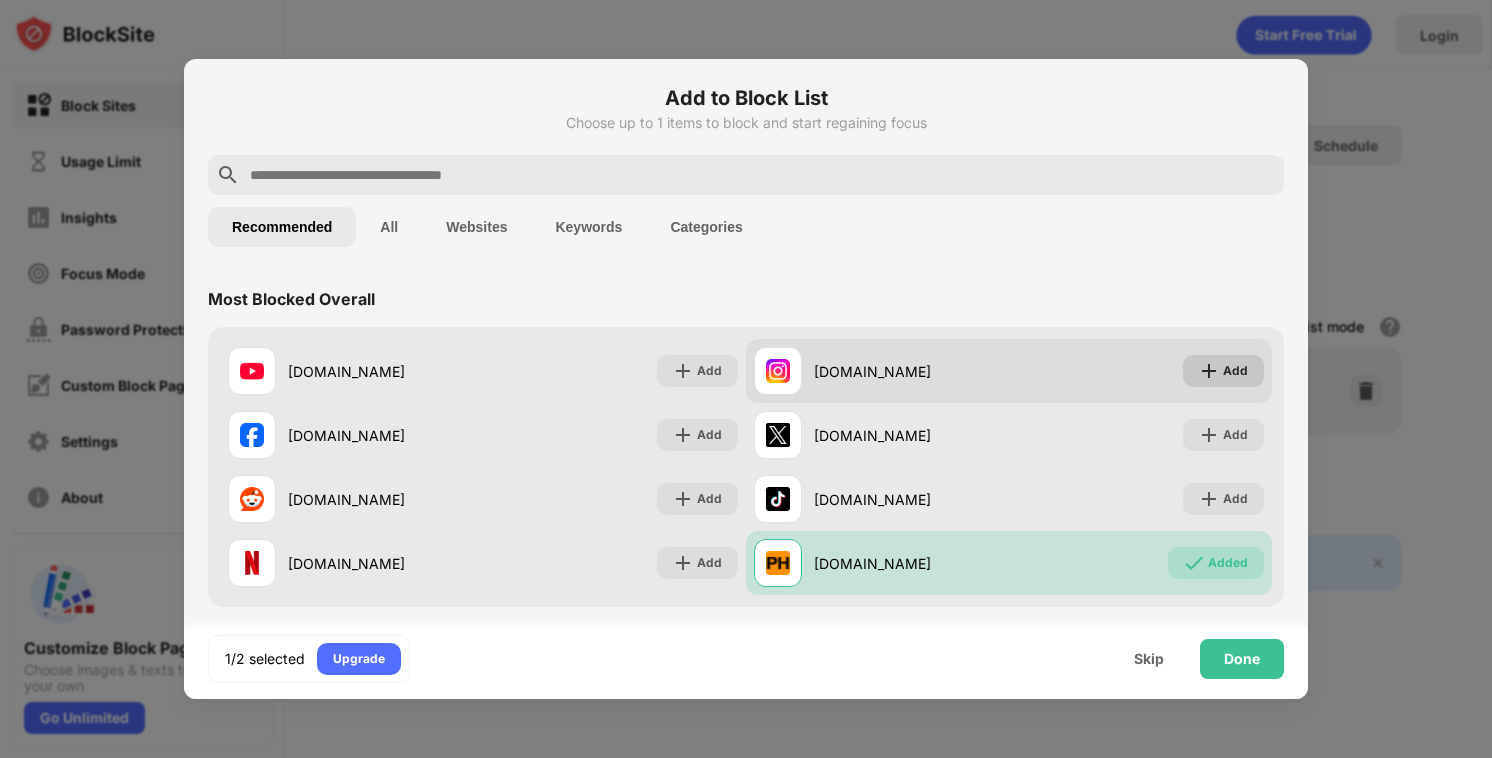 drag, startPoint x: 1208, startPoint y: 420, endPoint x: 1210, endPoint y: 350, distance: 70.028564 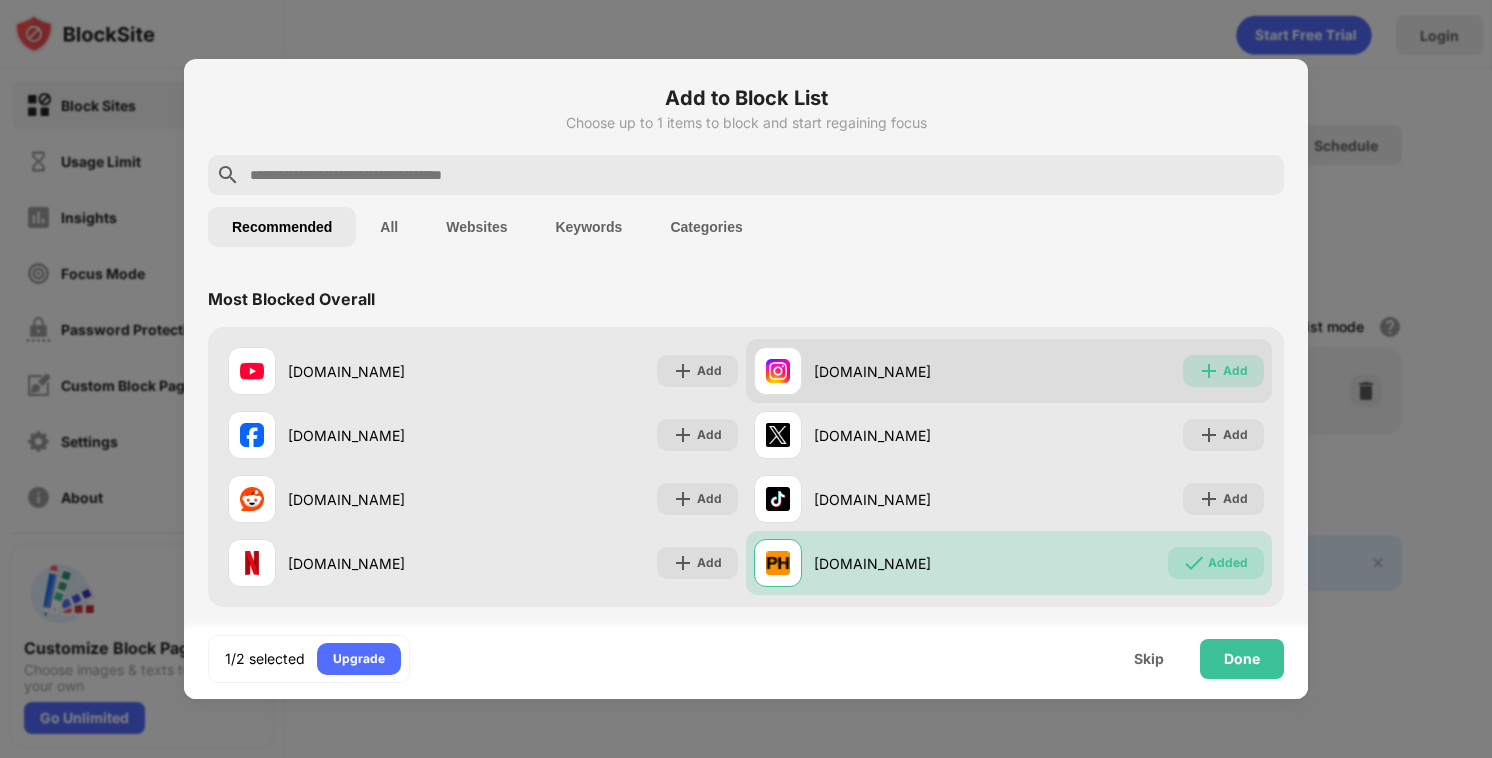 click on "Add" at bounding box center [1235, 371] 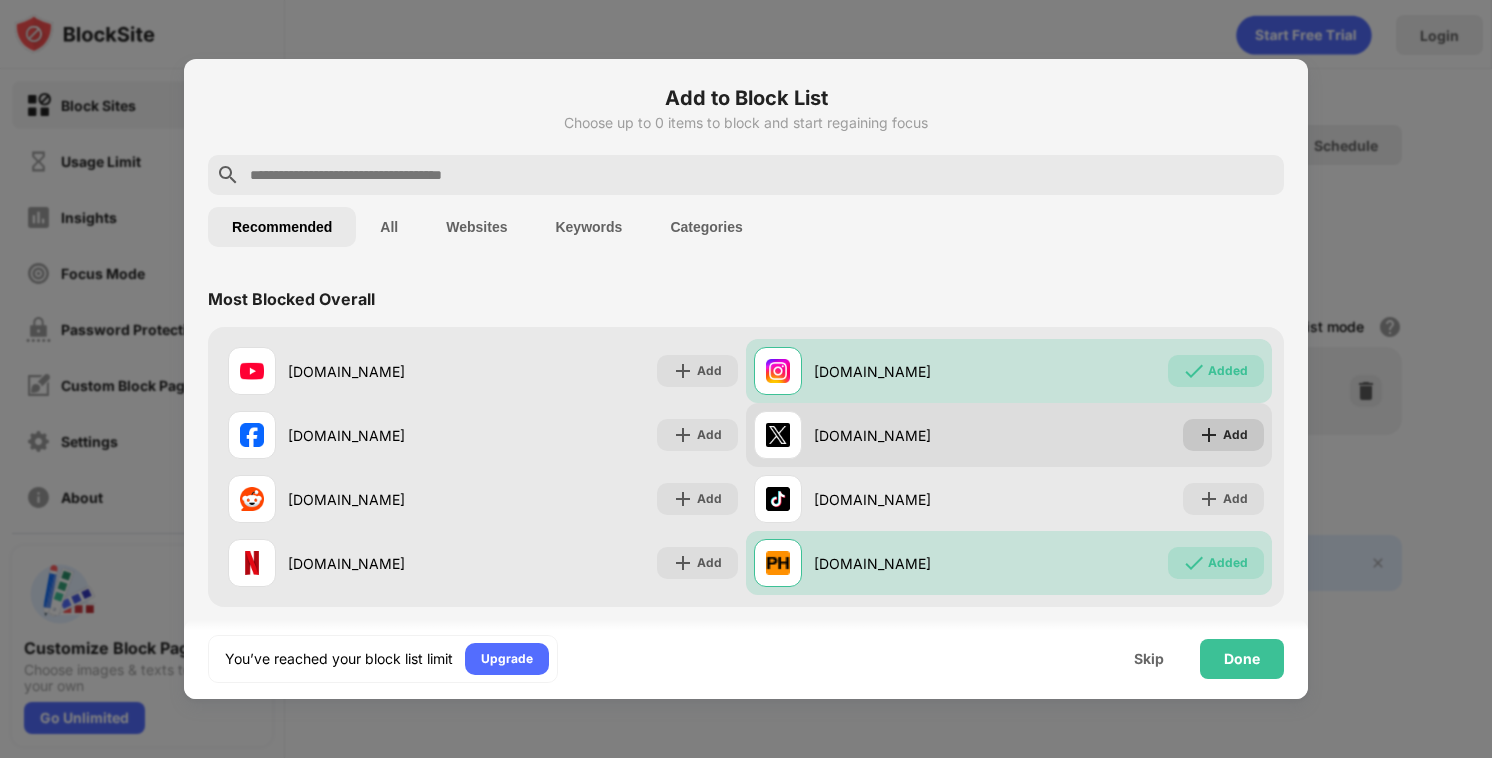 click at bounding box center (1209, 435) 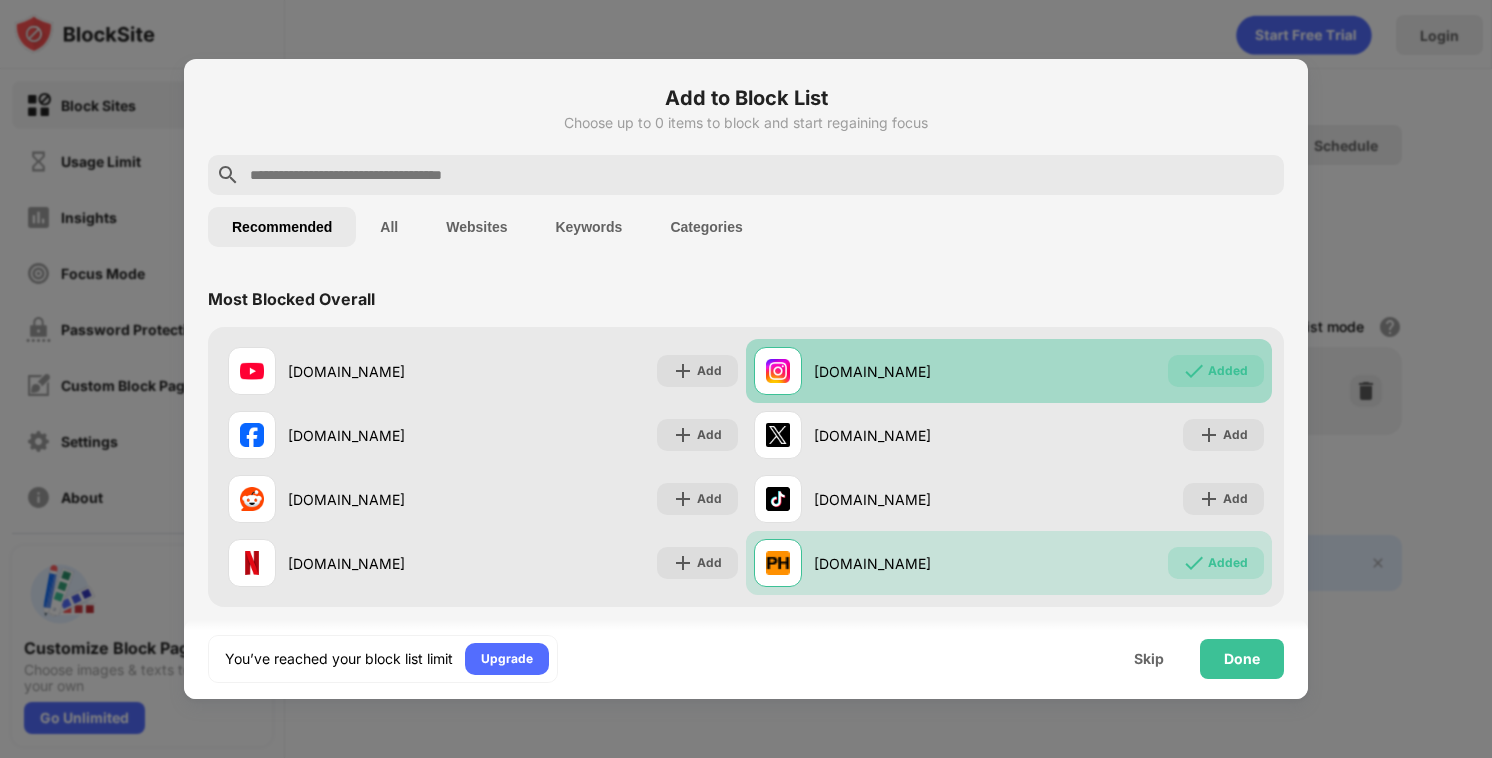 click on "instagram.com Added" at bounding box center (1009, 371) 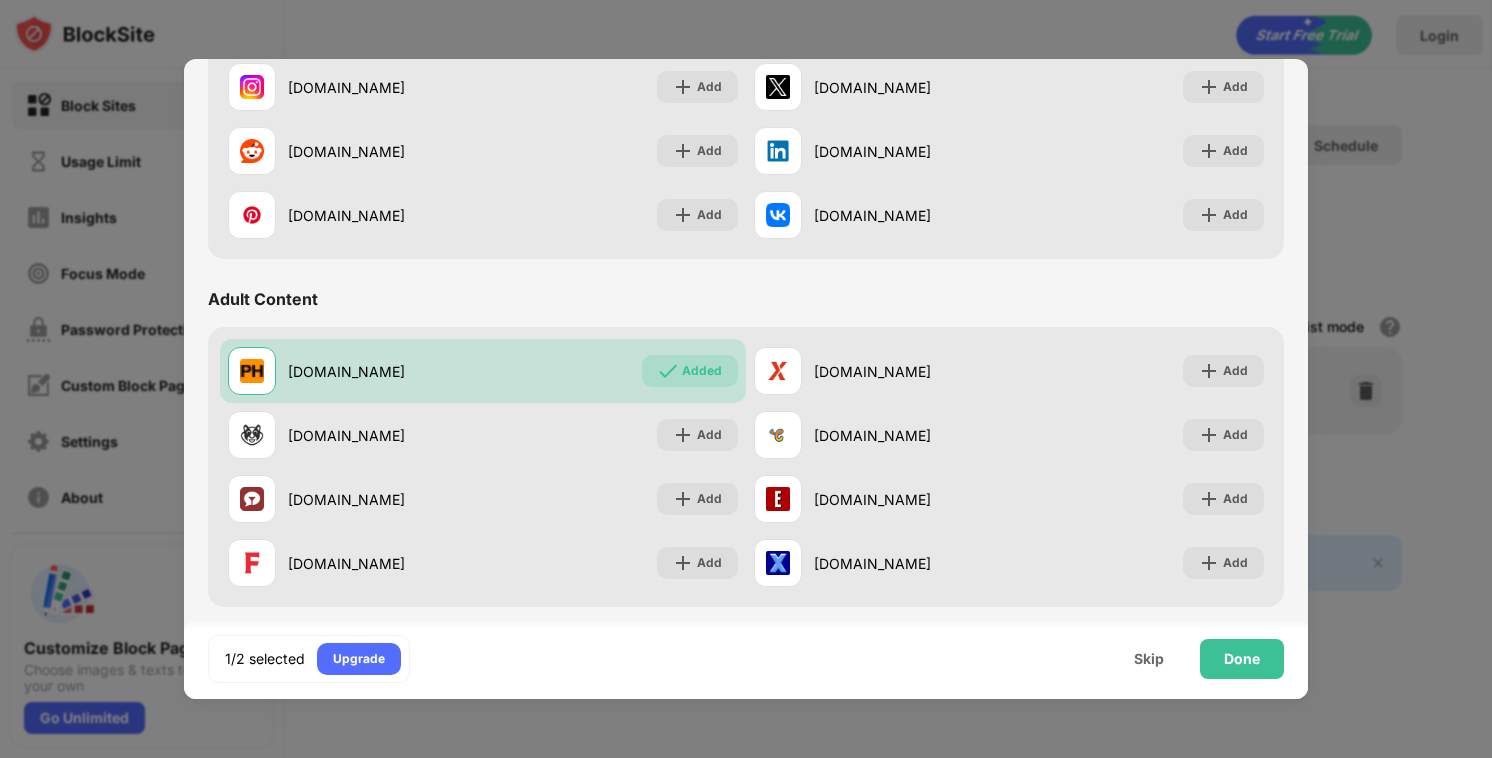scroll, scrollTop: 696, scrollLeft: 0, axis: vertical 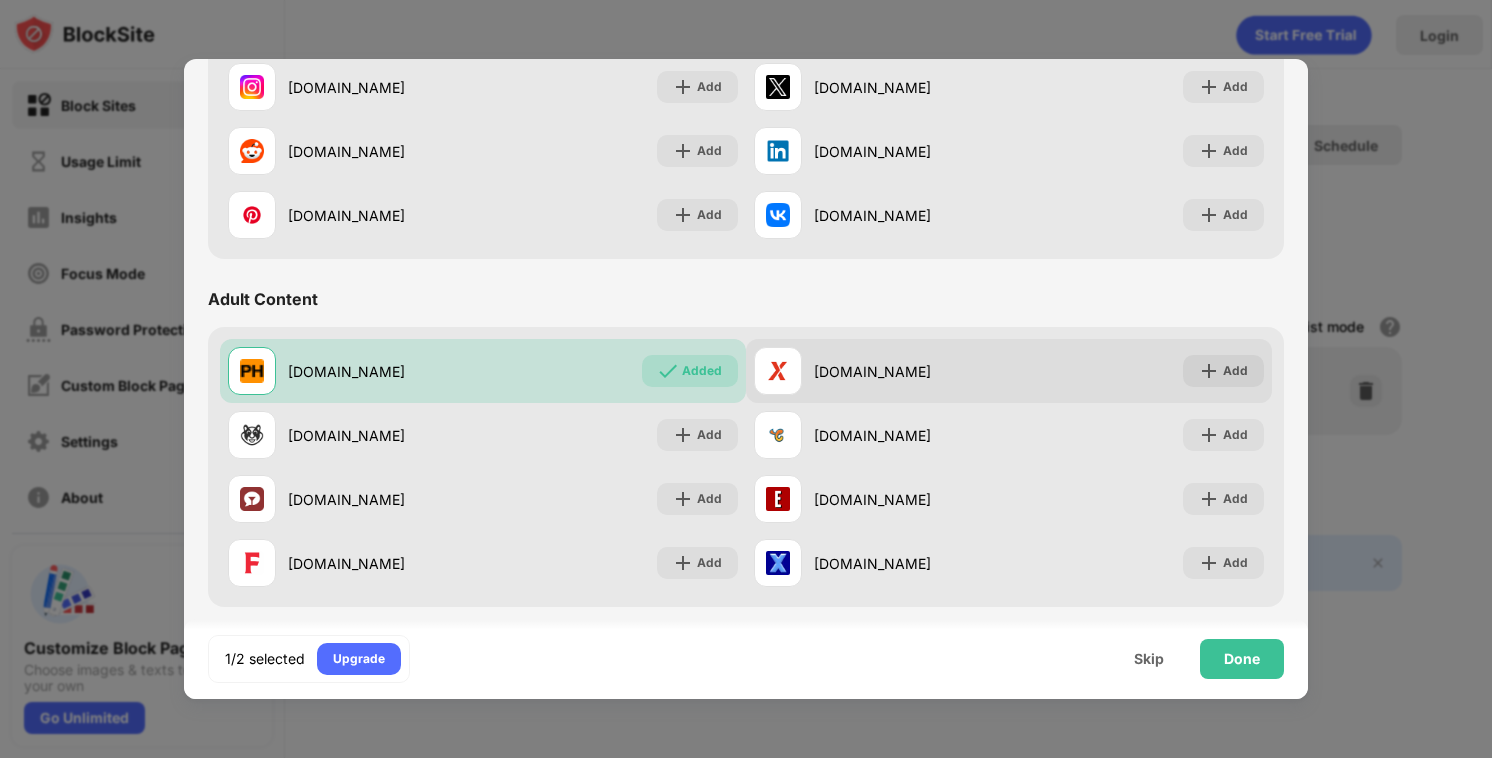 click on "xvideos.com" at bounding box center [911, 371] 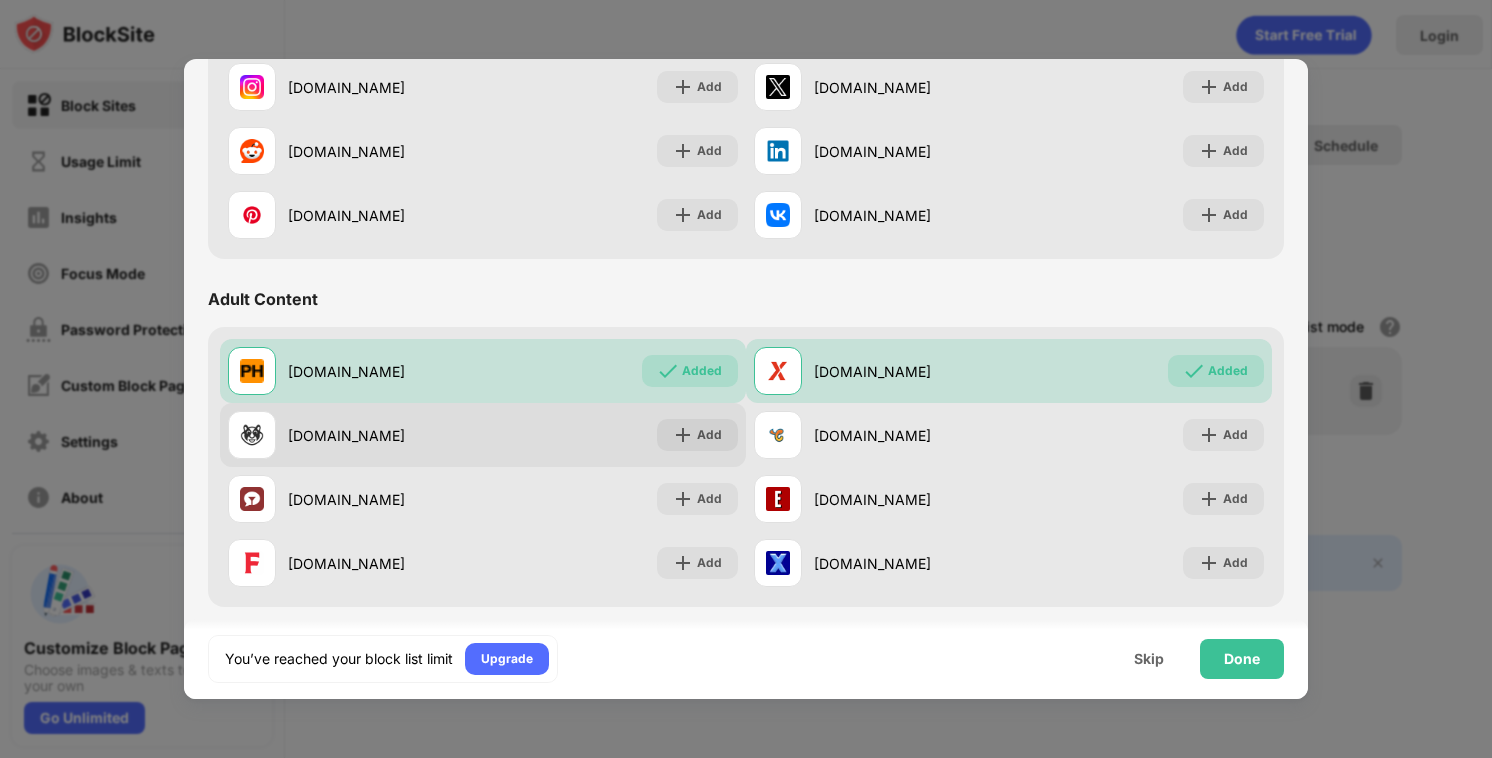 click on "xhamster.com Add" at bounding box center [483, 435] 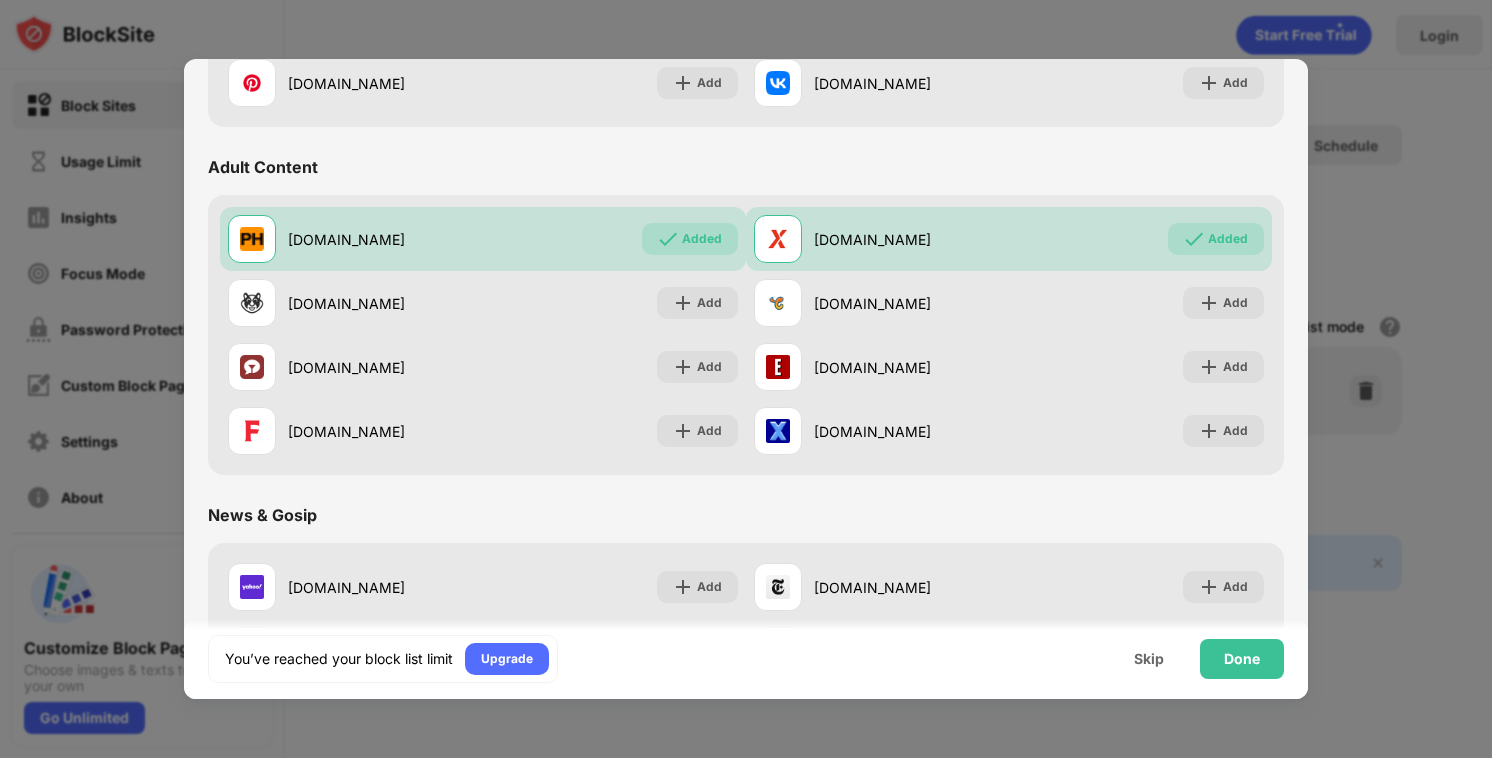 scroll, scrollTop: 900, scrollLeft: 0, axis: vertical 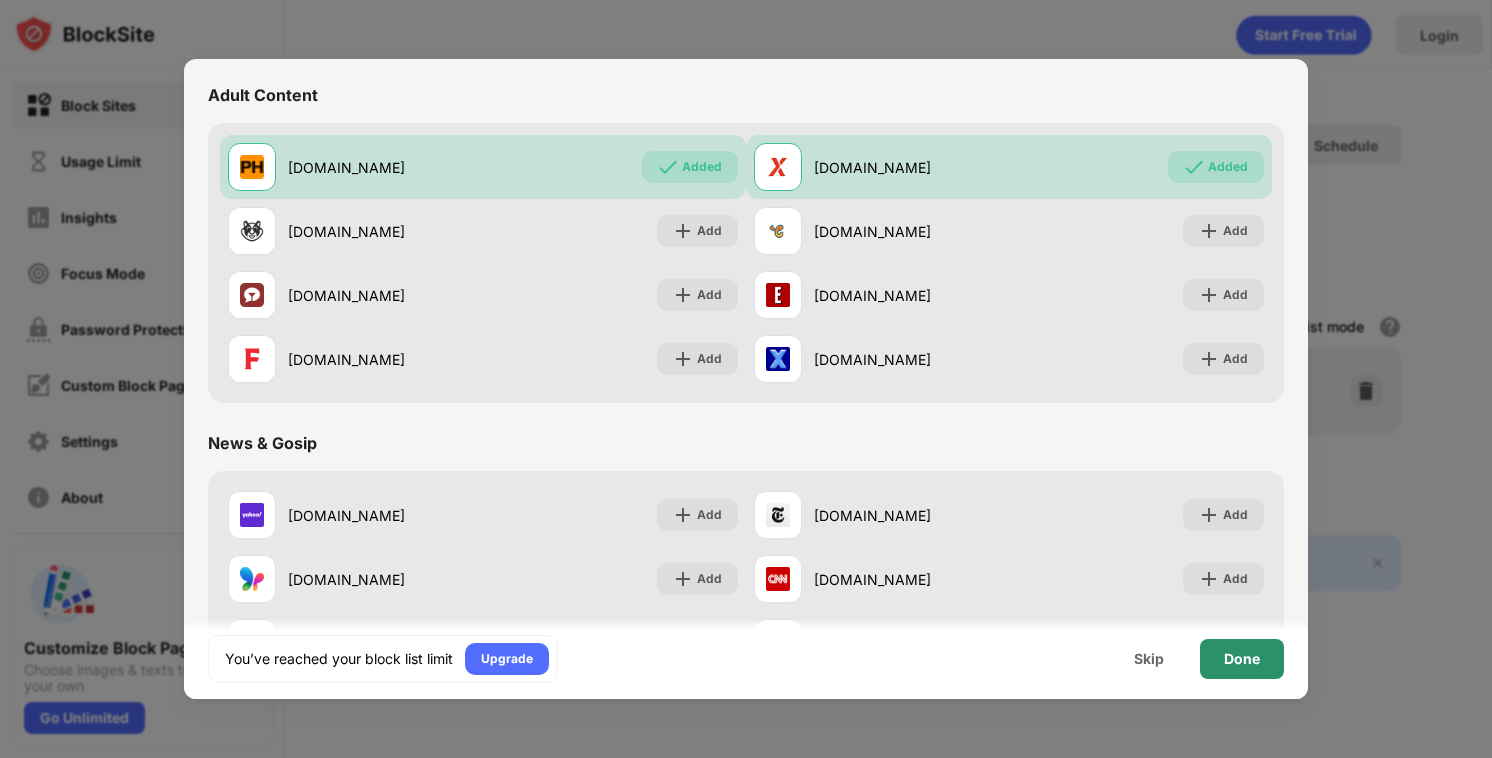 click on "Done" at bounding box center (1242, 659) 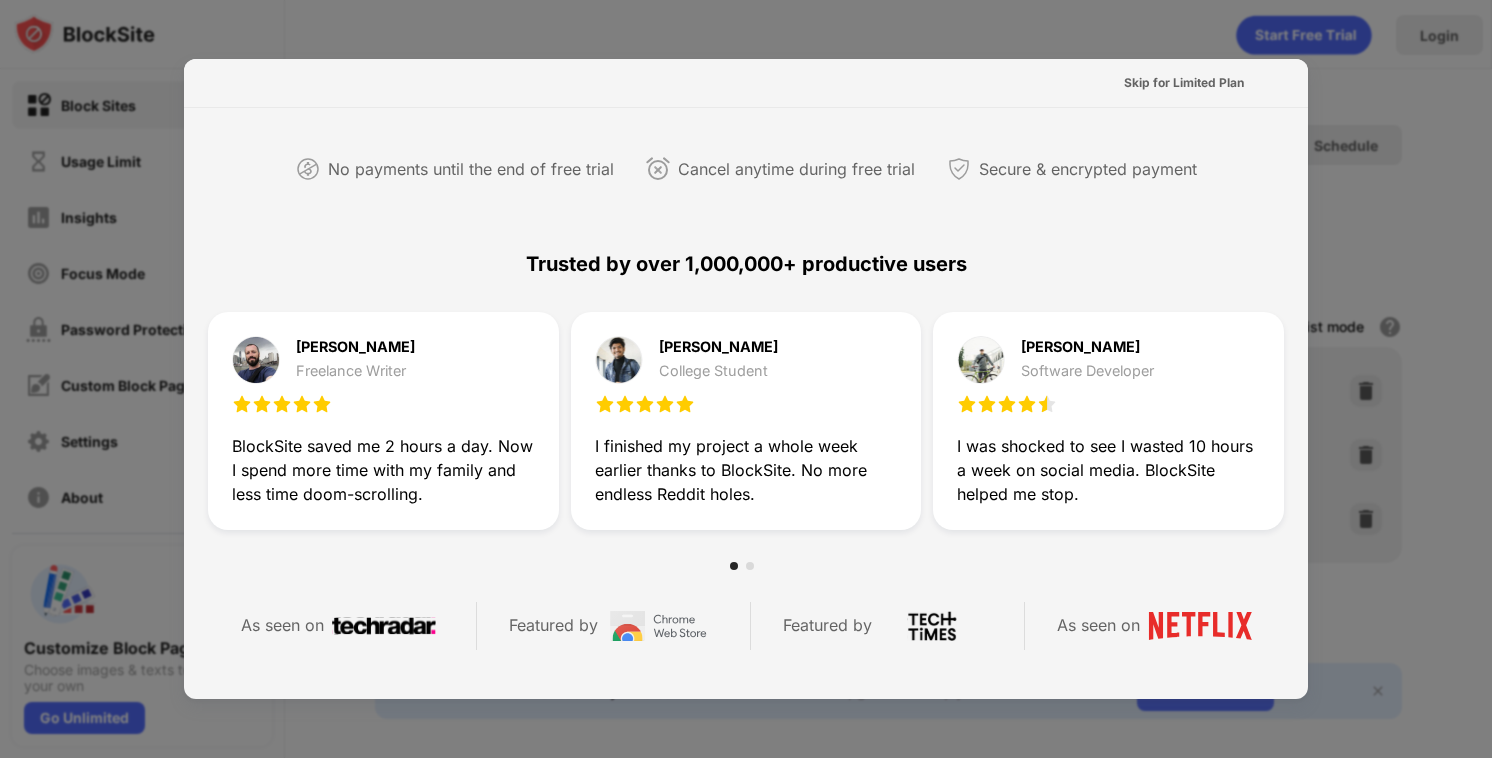 scroll, scrollTop: 439, scrollLeft: 0, axis: vertical 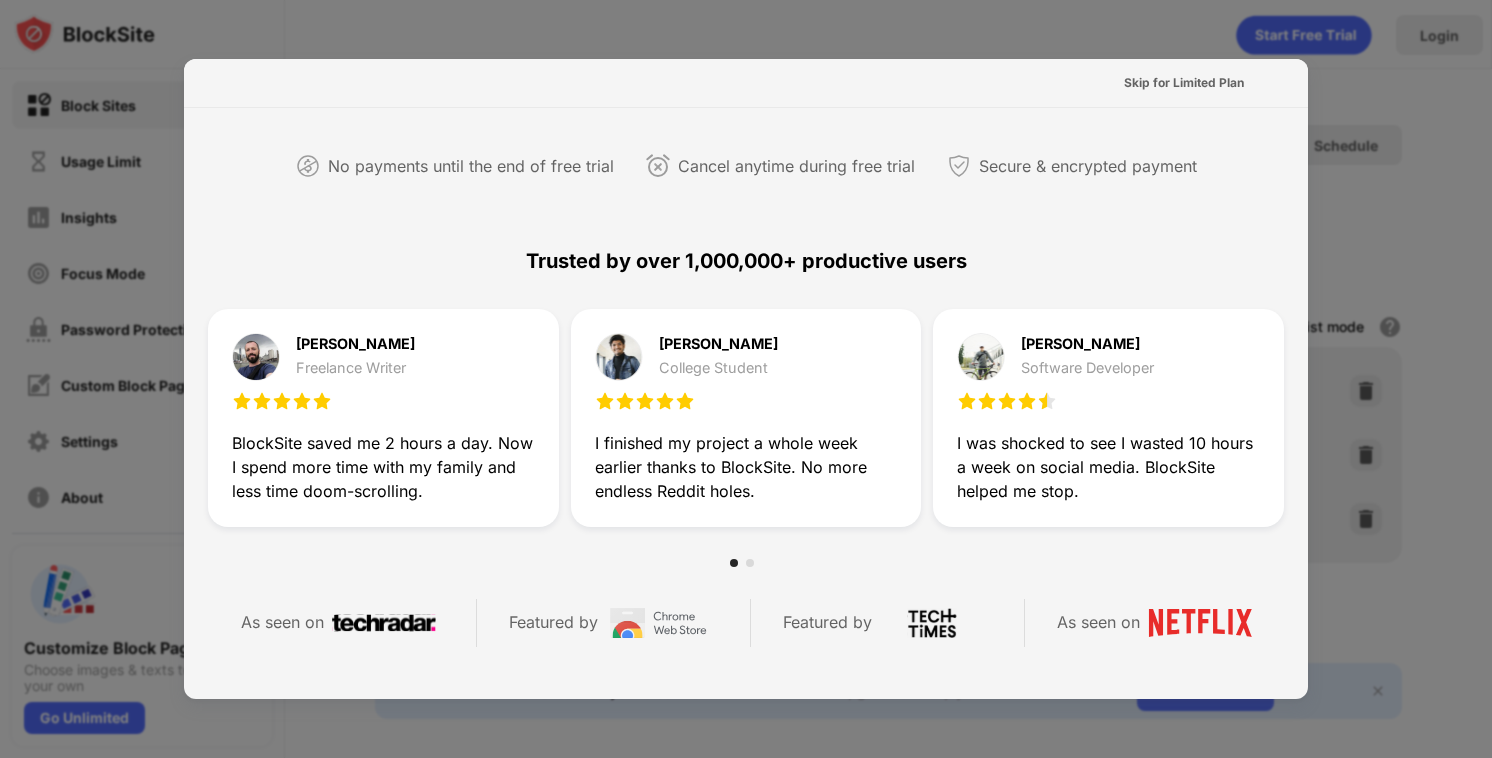 click at bounding box center [746, 379] 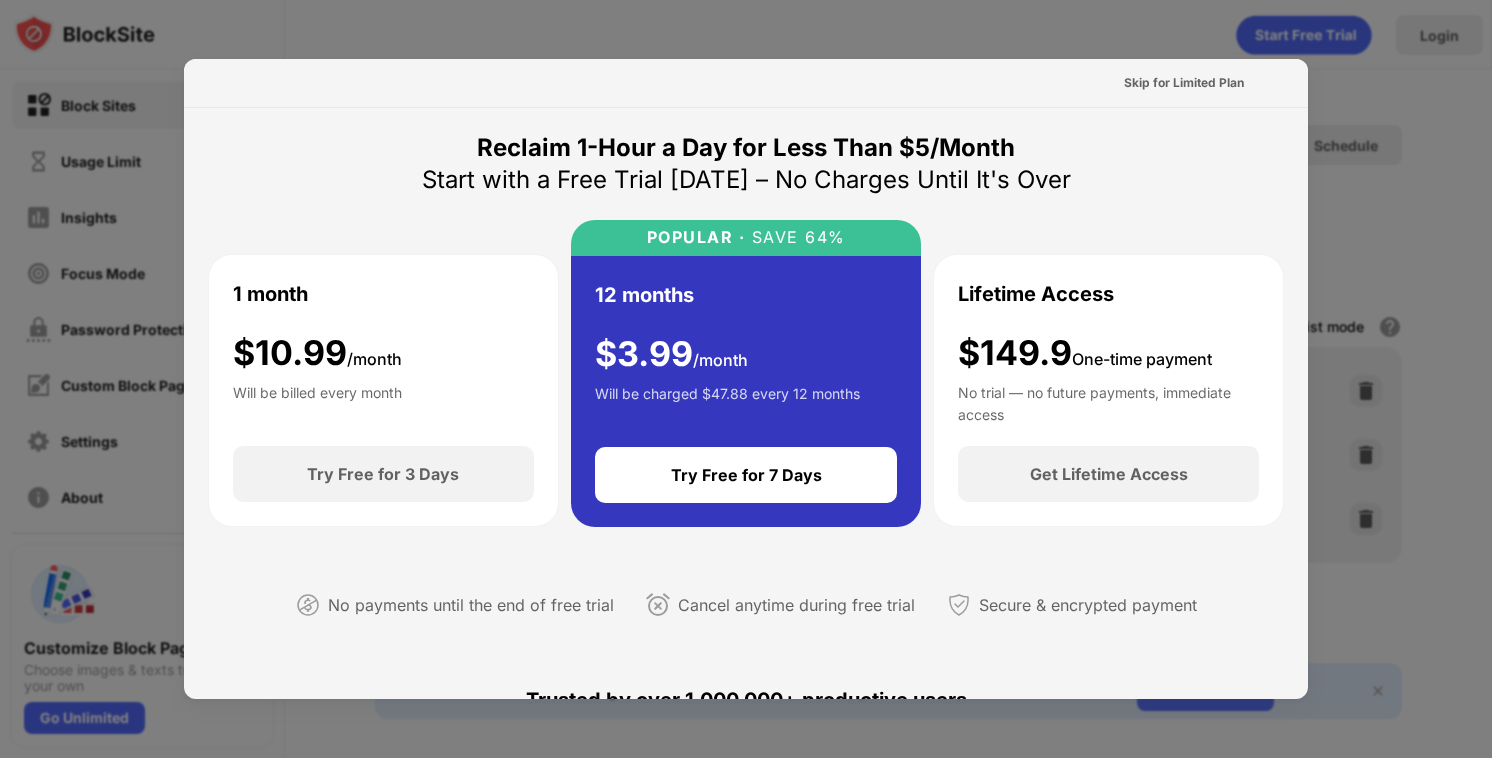 click at bounding box center [746, 379] 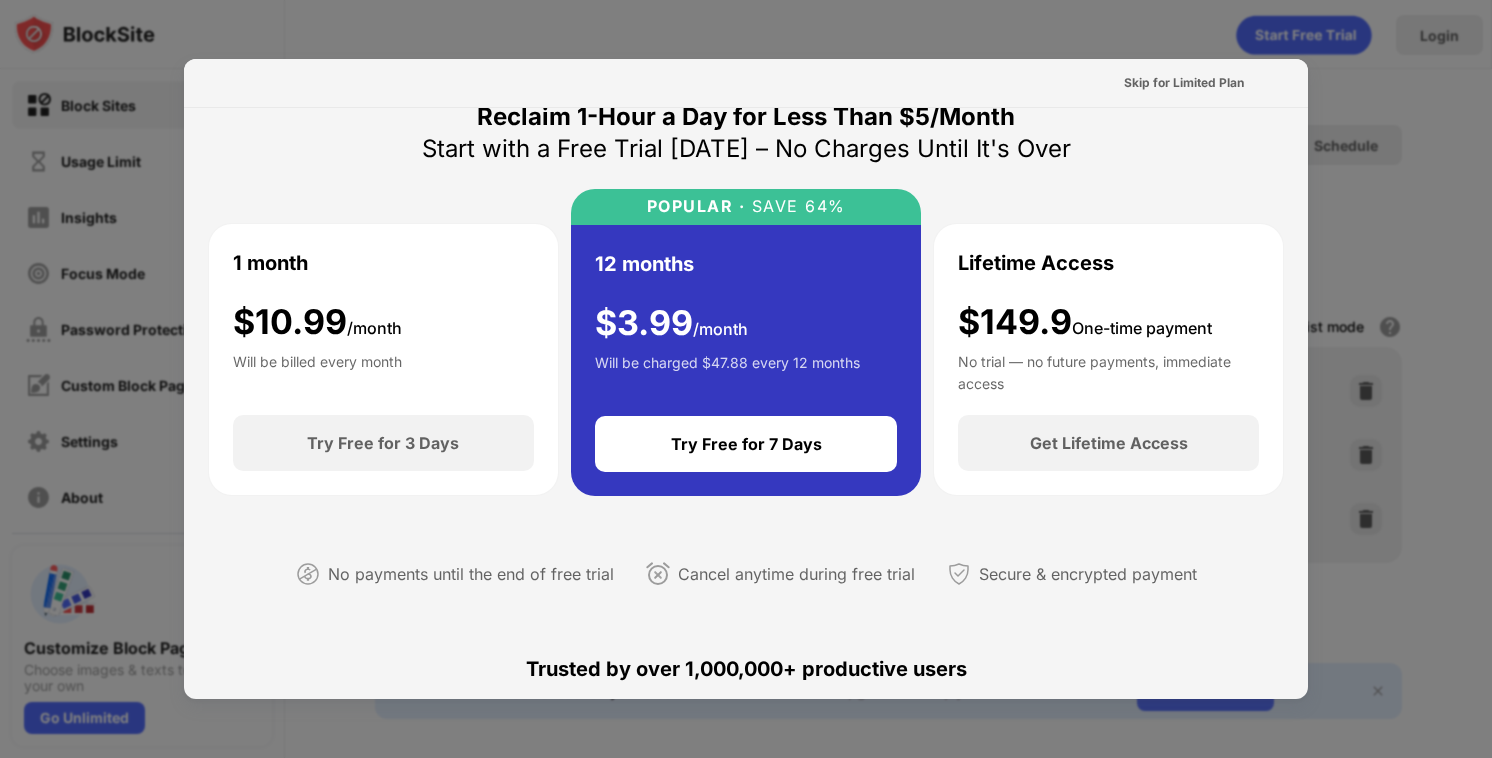 scroll, scrollTop: 36, scrollLeft: 0, axis: vertical 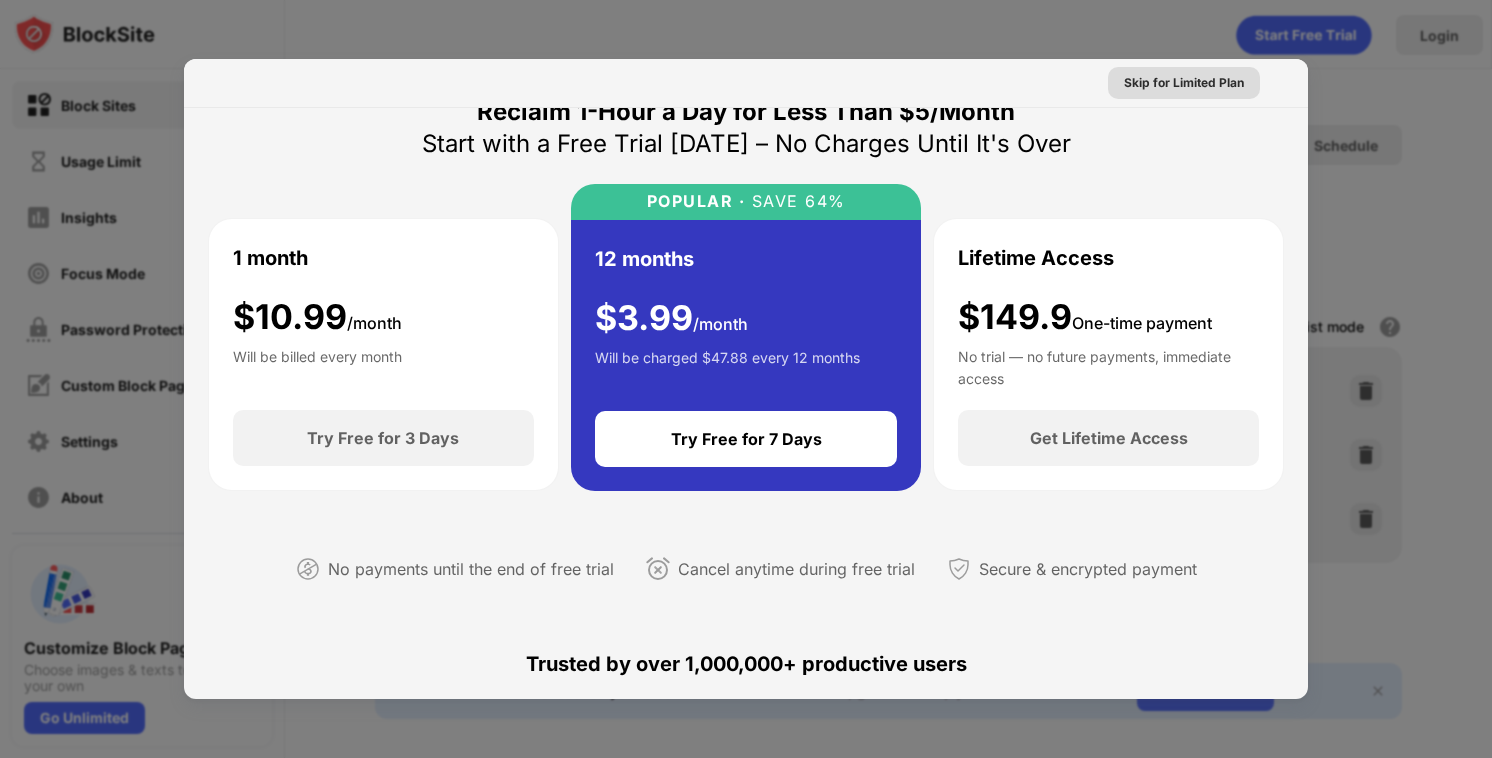 click on "Skip for Limited Plan" at bounding box center (1184, 83) 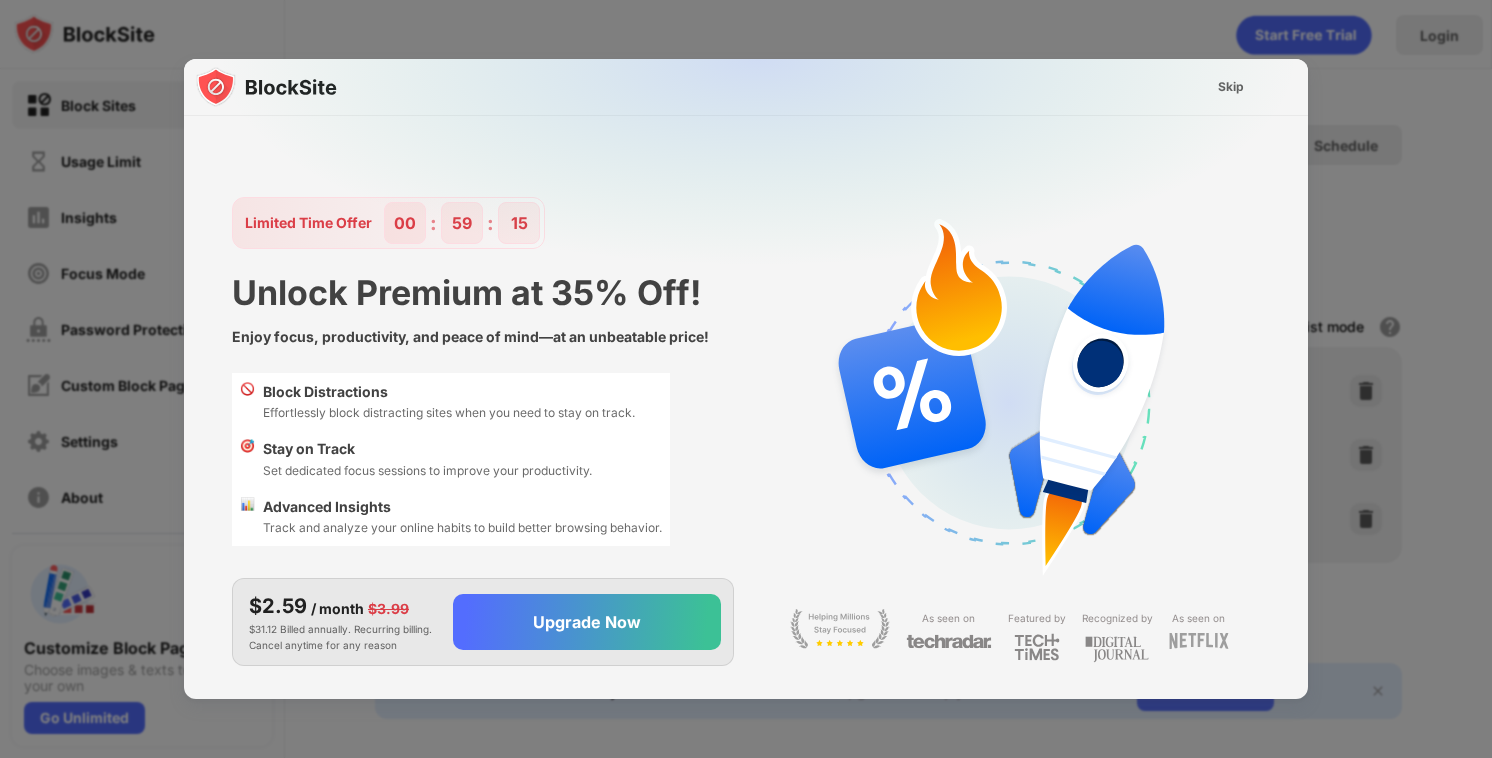 scroll, scrollTop: 0, scrollLeft: 0, axis: both 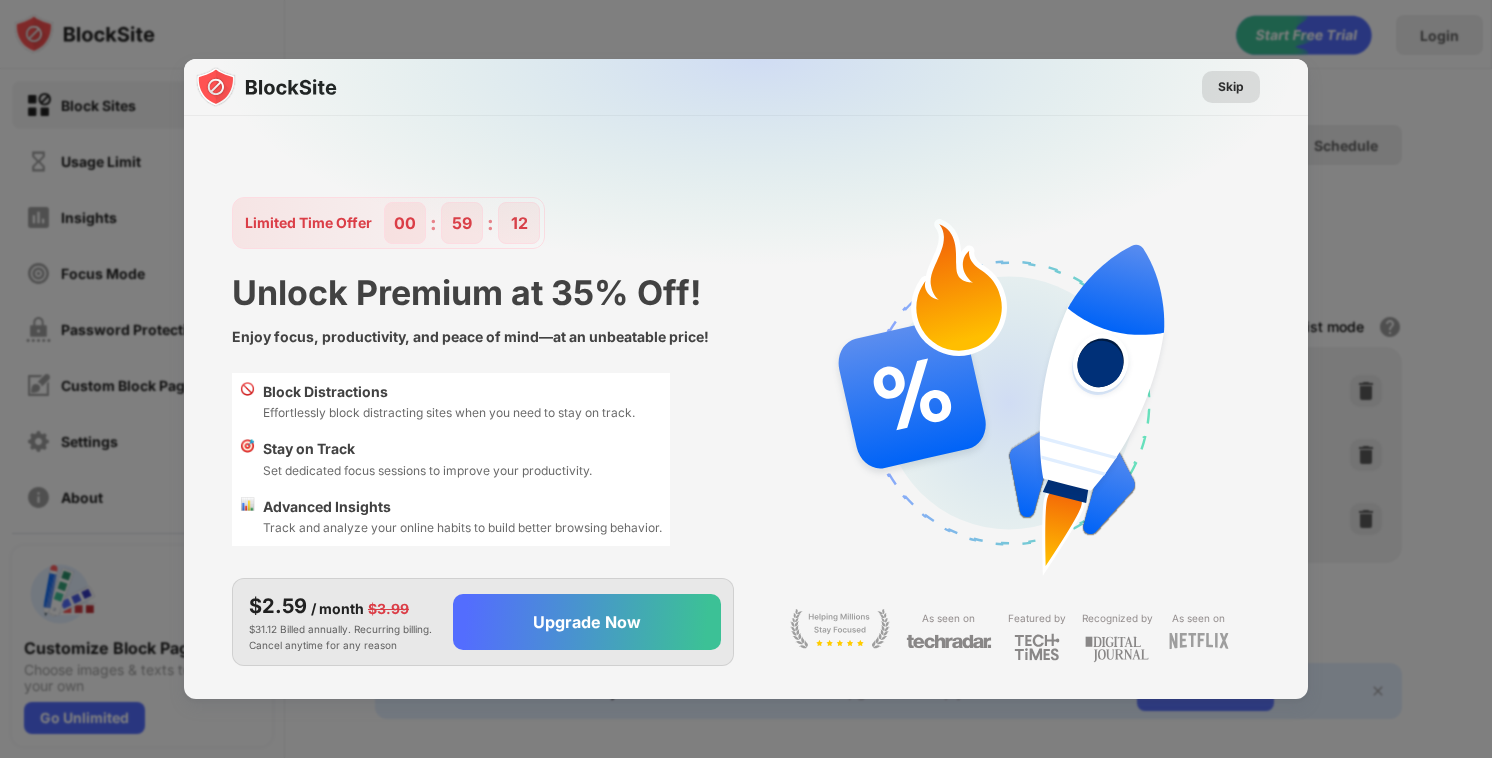 click on "Skip" at bounding box center (1231, 87) 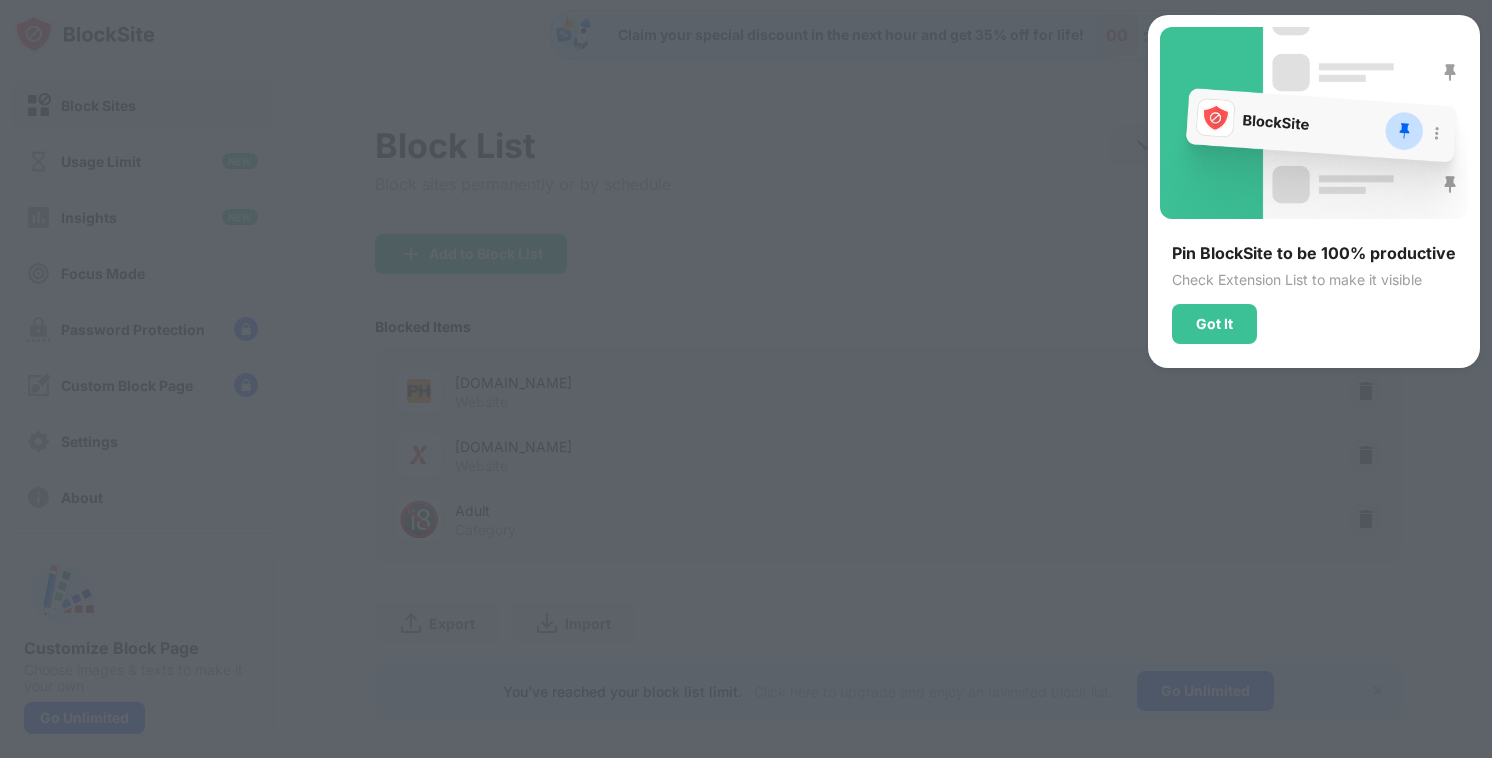 click at bounding box center (746, 379) 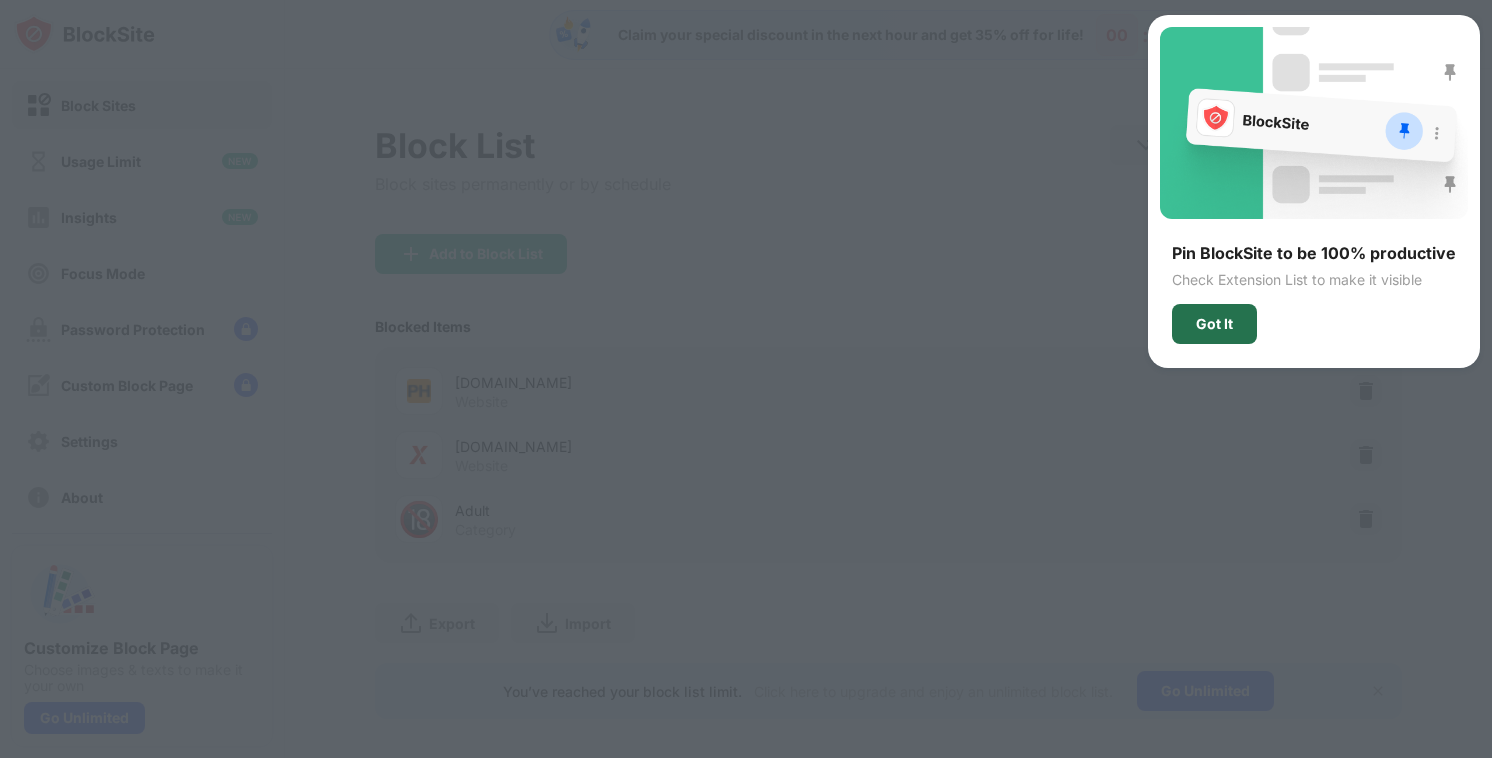 click on "Got It" at bounding box center [1214, 324] 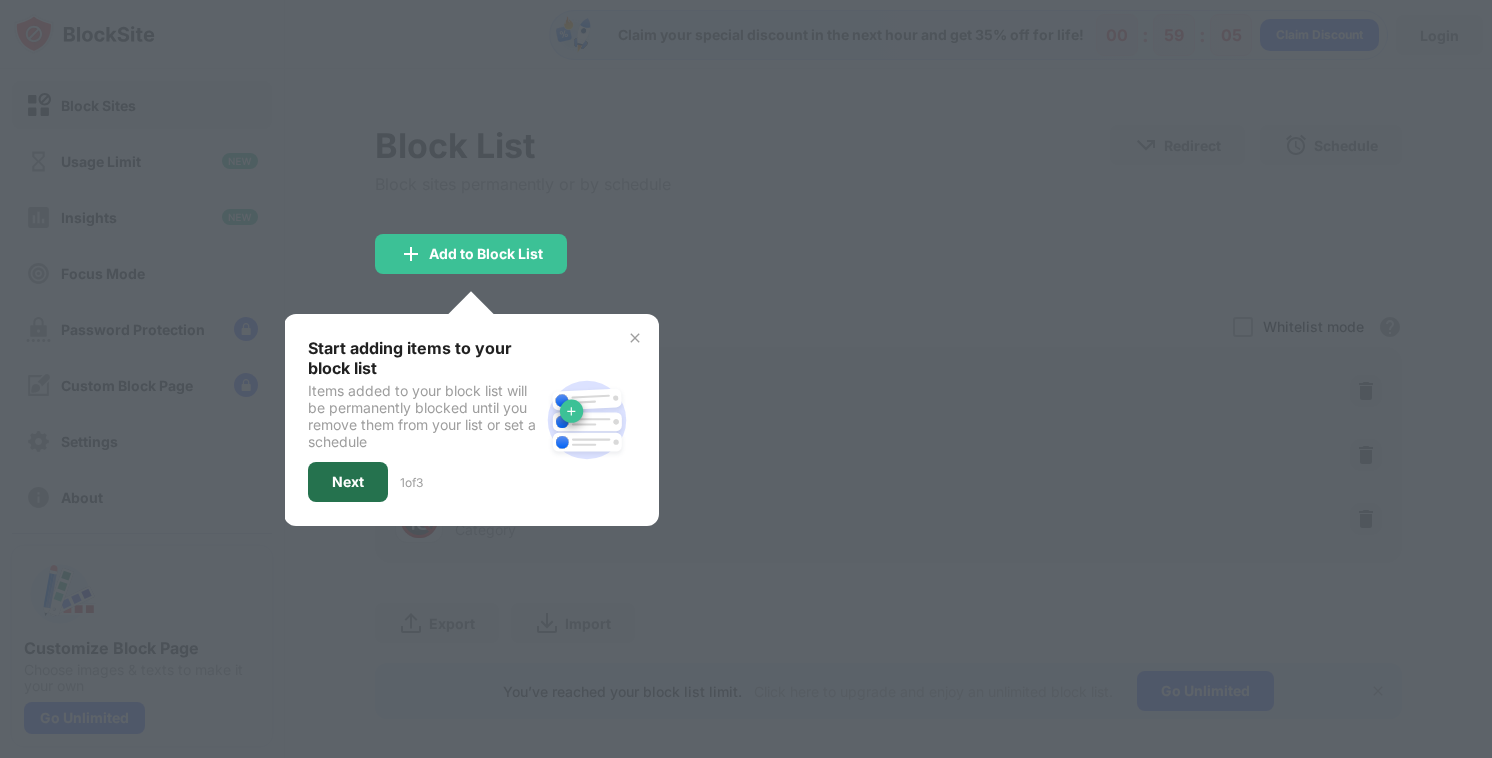 click on "Next" at bounding box center [348, 482] 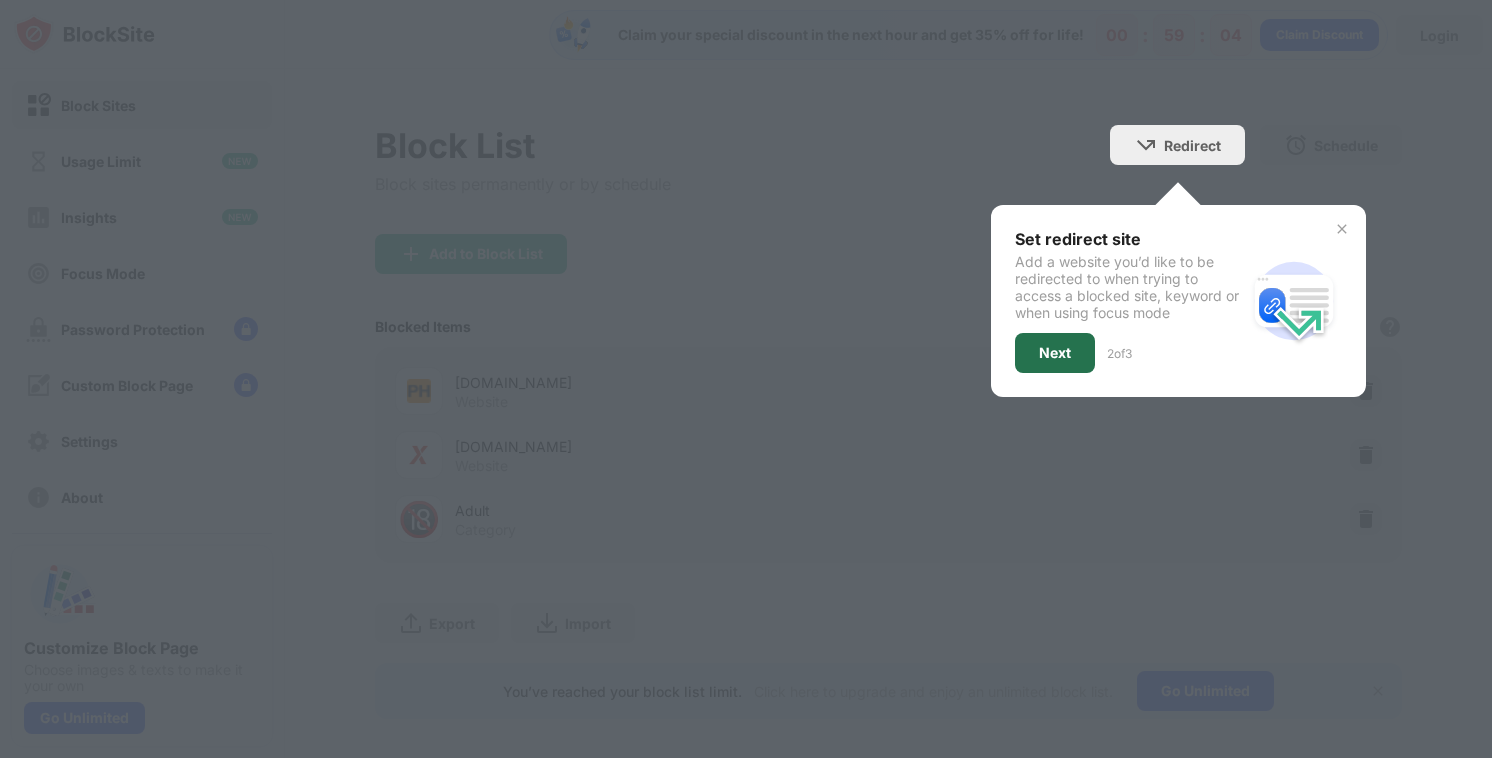 click on "Next" at bounding box center (1055, 353) 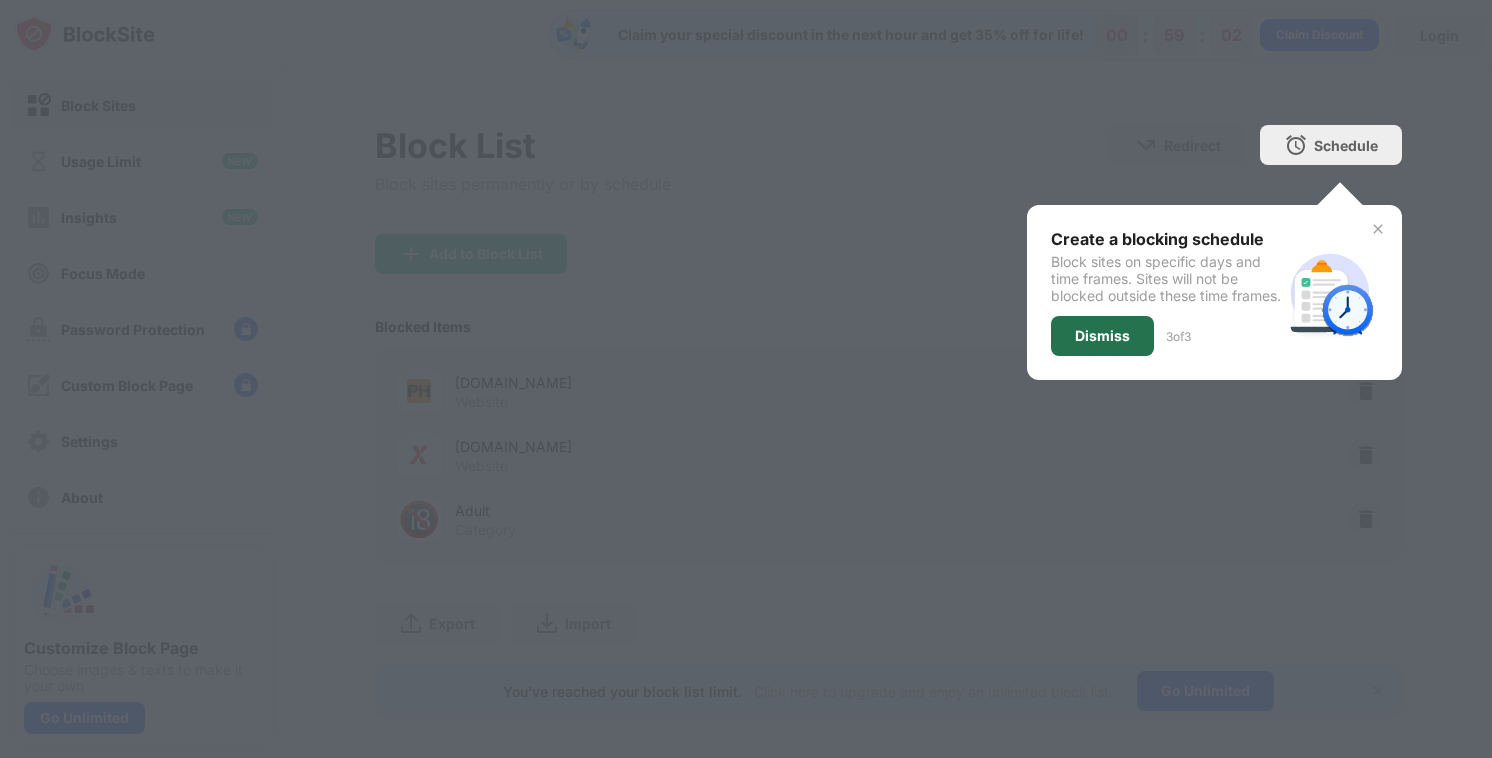 click on "Dismiss" at bounding box center (1102, 336) 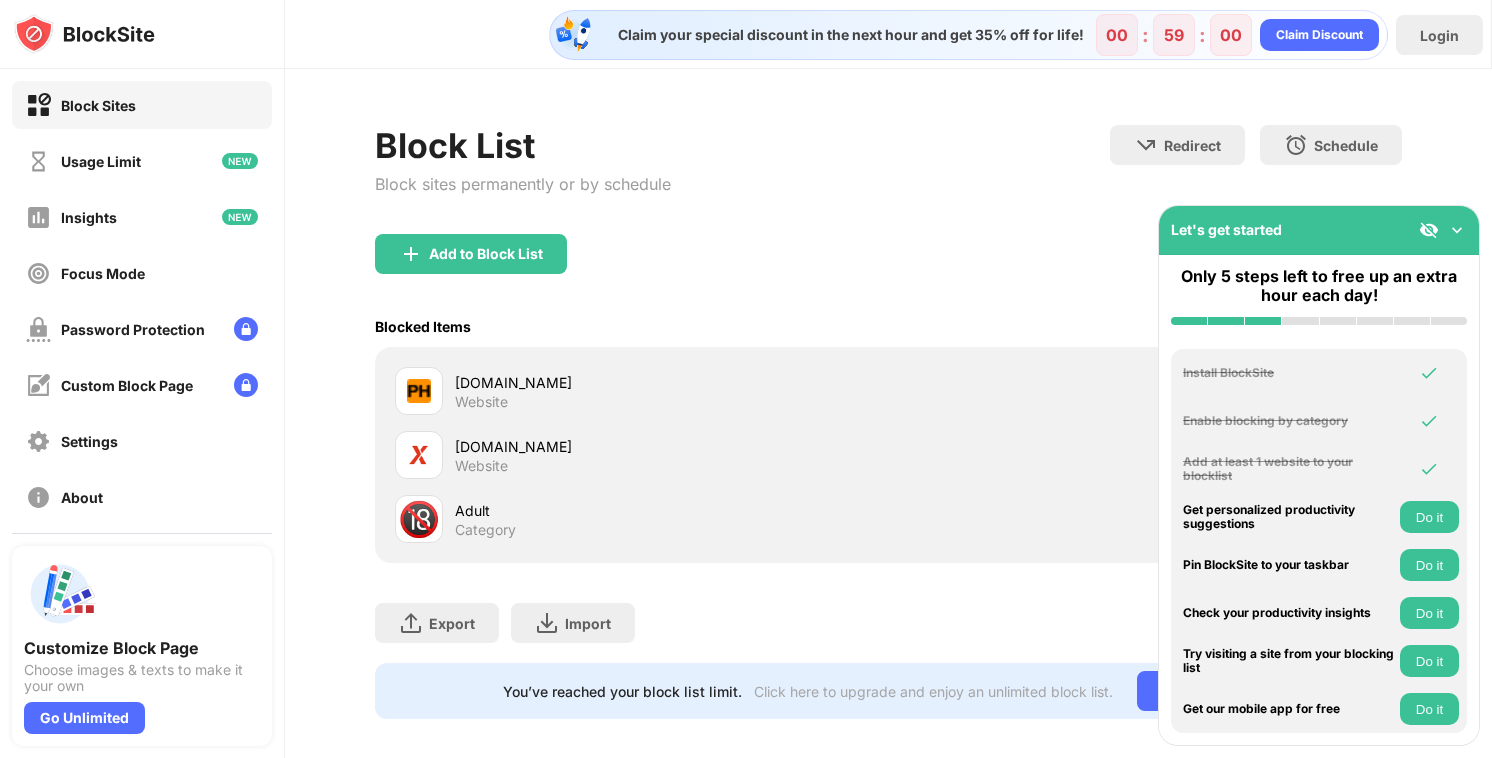 click on "Add to Block List" at bounding box center (889, 270) 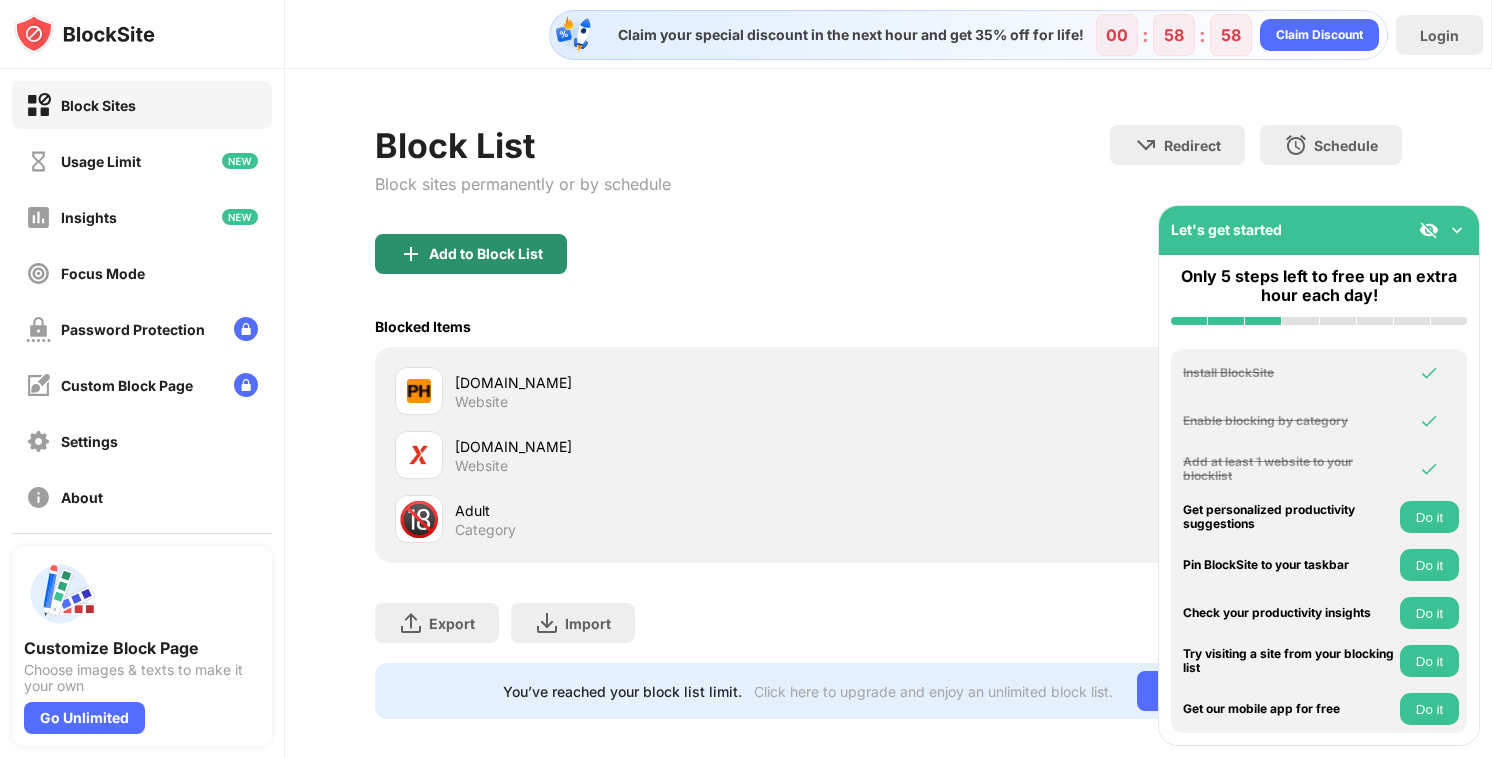 click on "Add to Block List" at bounding box center [486, 254] 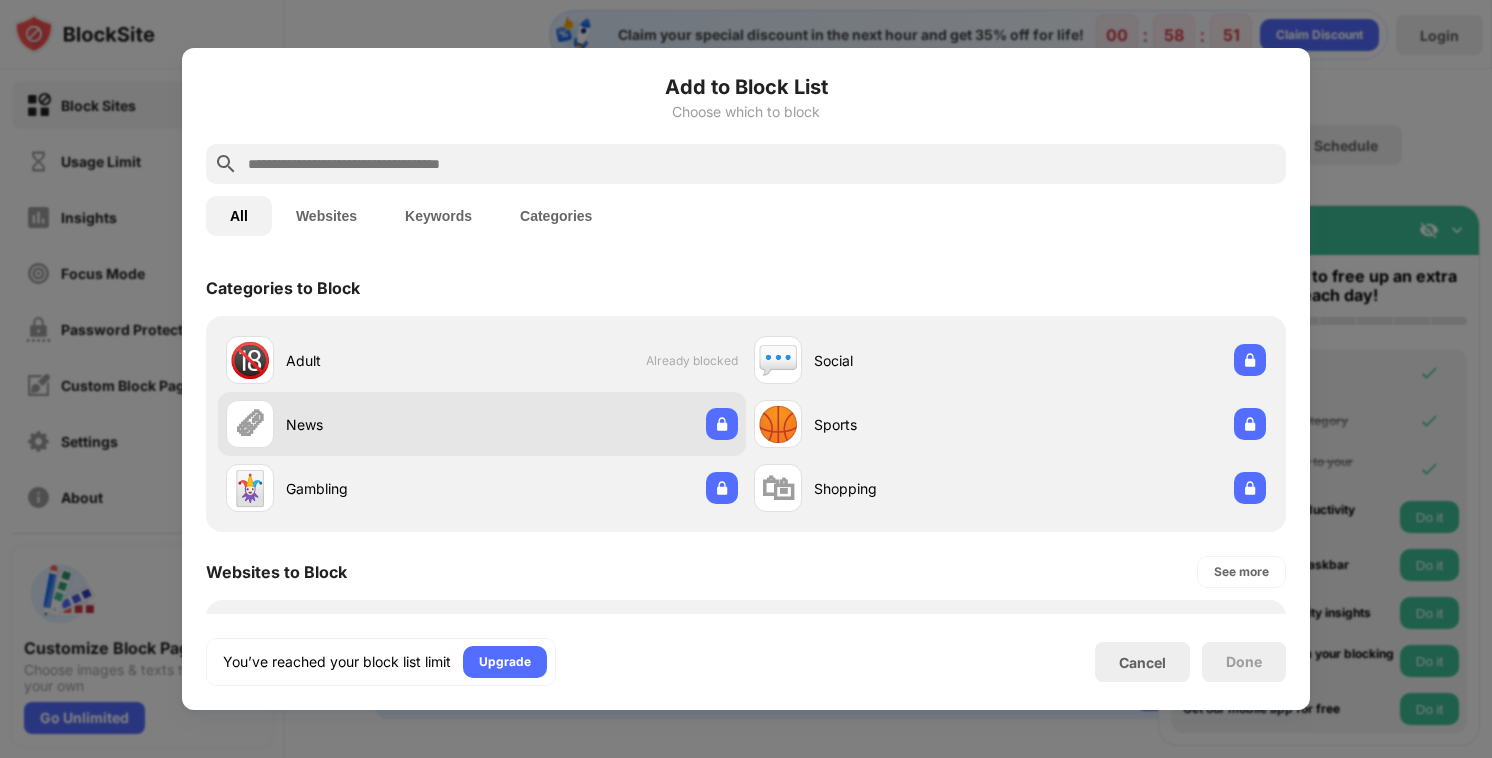 scroll, scrollTop: 59, scrollLeft: 0, axis: vertical 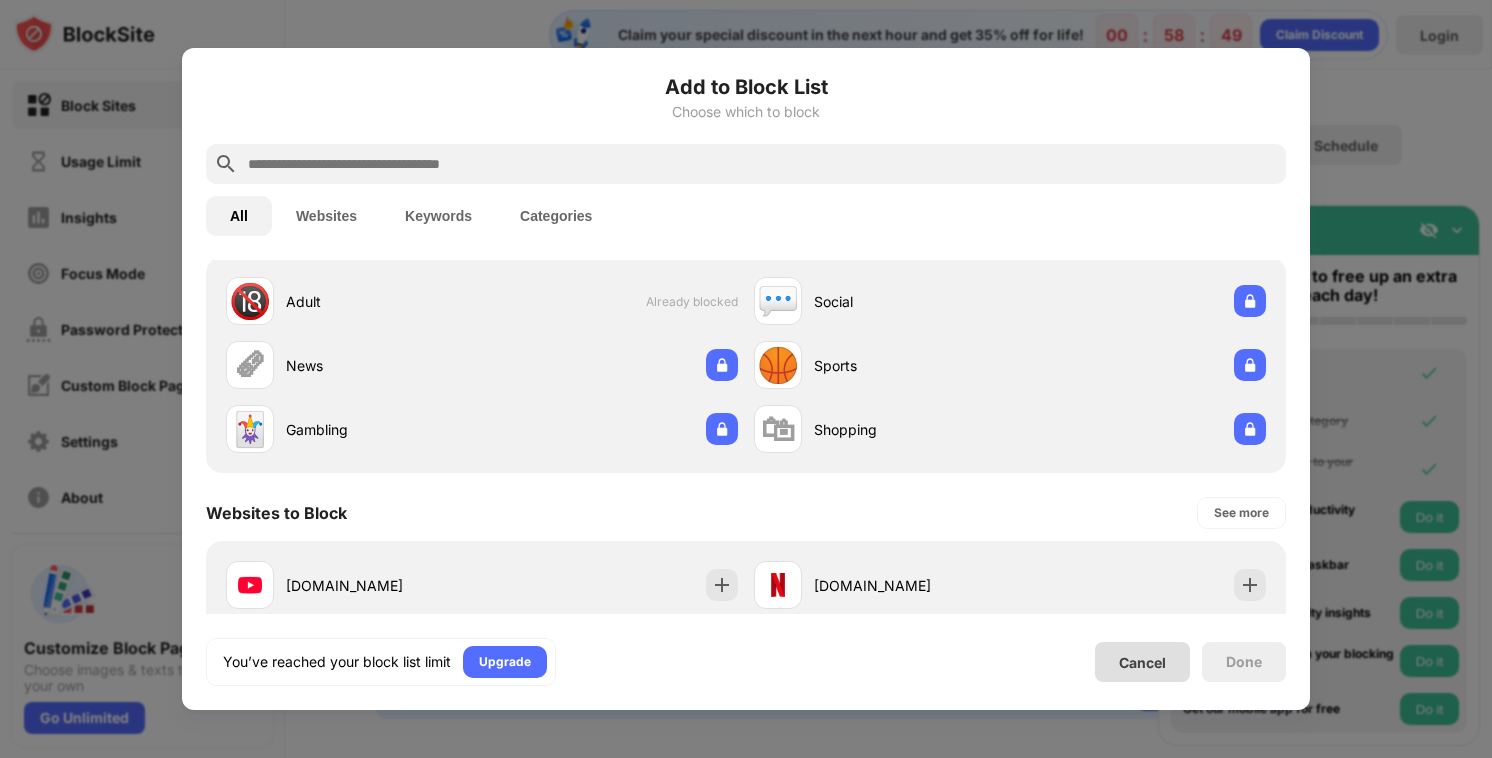 click on "Cancel" at bounding box center [1142, 662] 